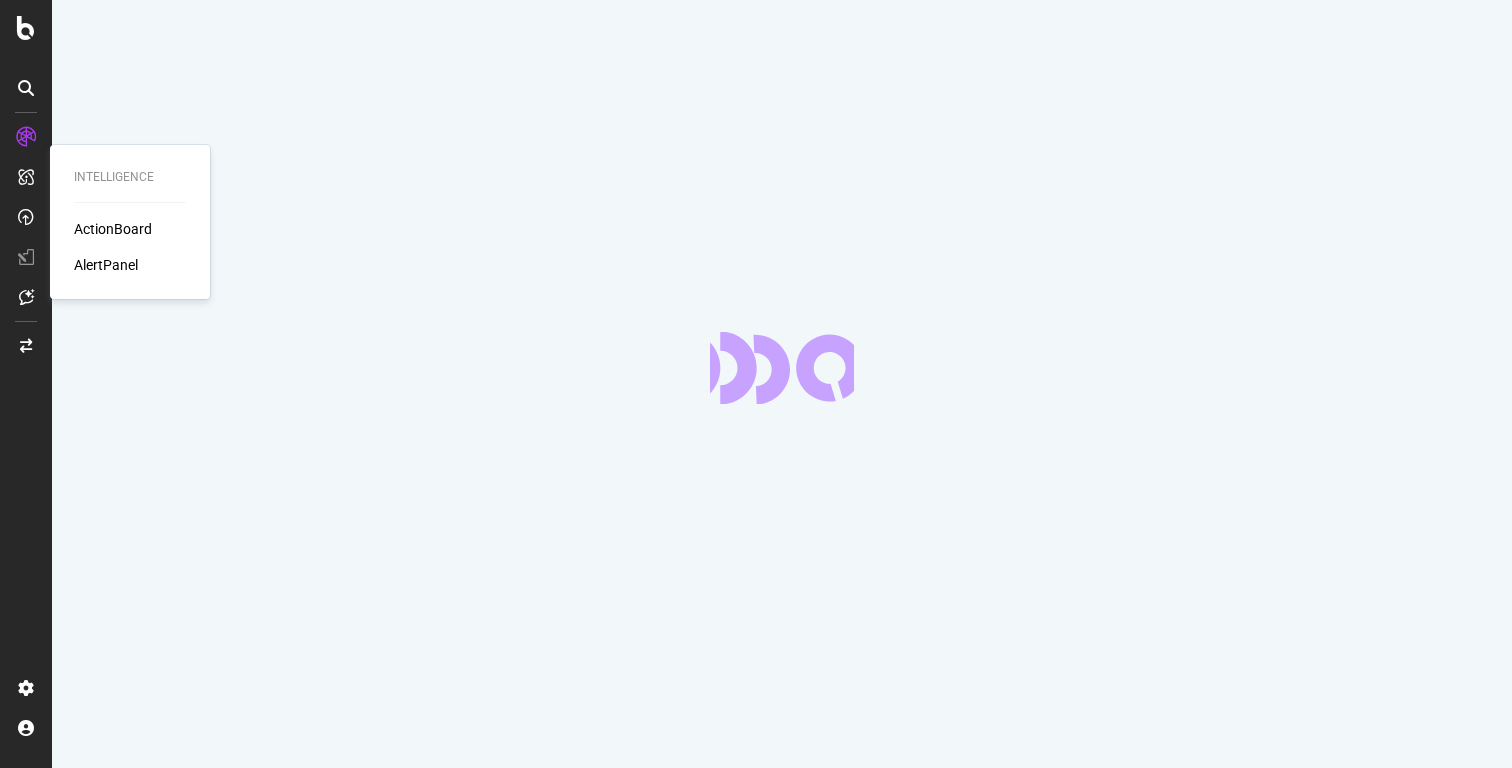 scroll, scrollTop: 0, scrollLeft: 0, axis: both 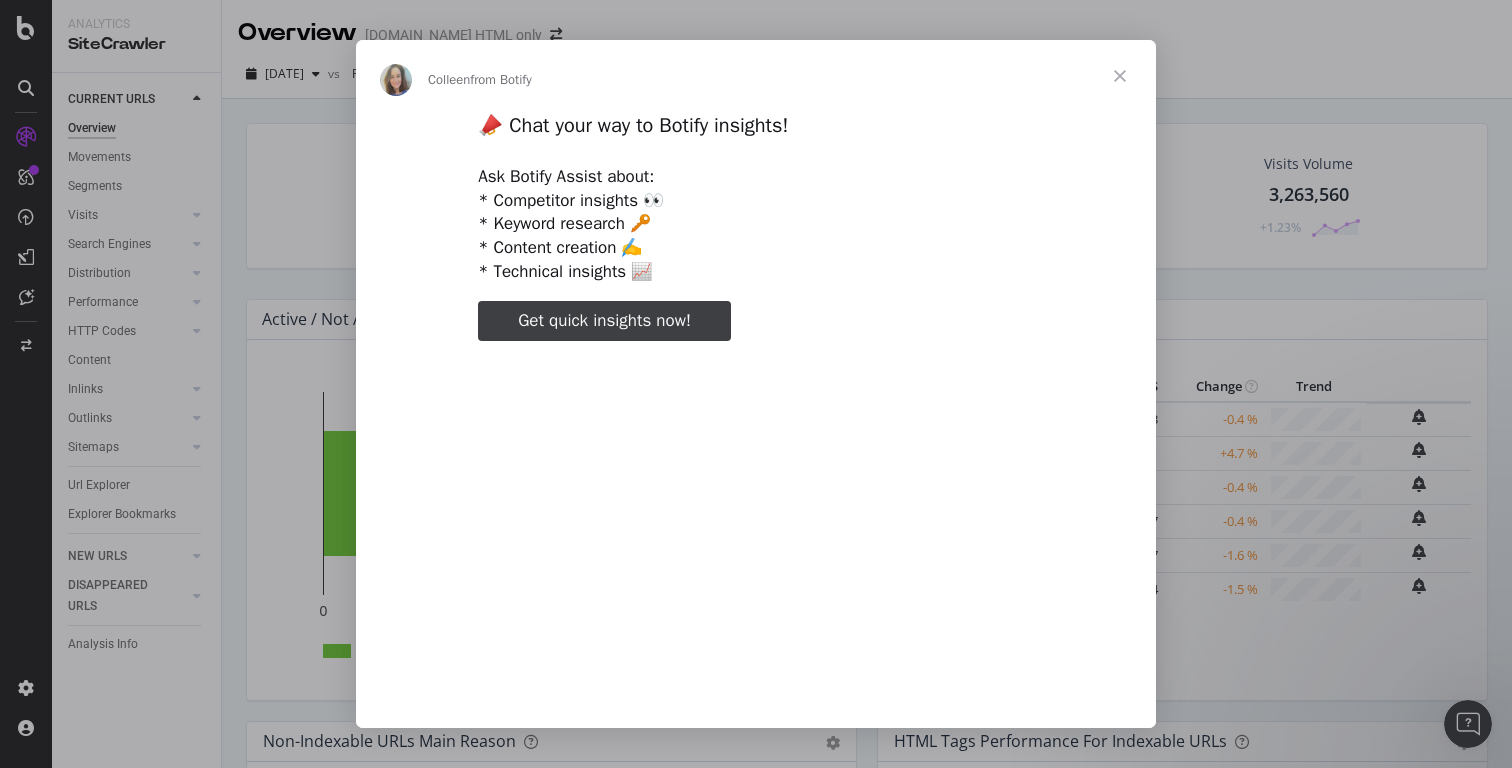 type on "52431" 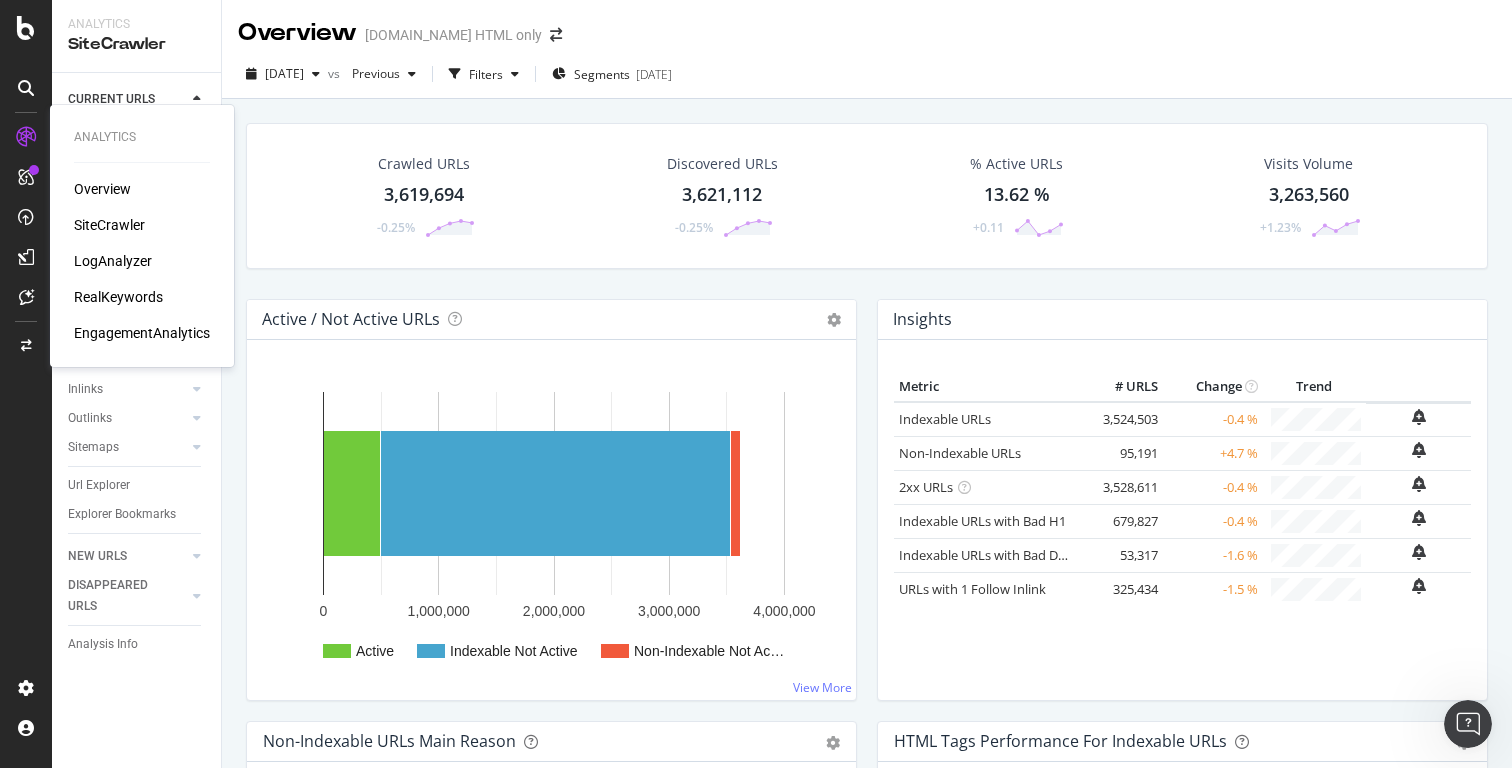 click on "LogAnalyzer" at bounding box center [113, 261] 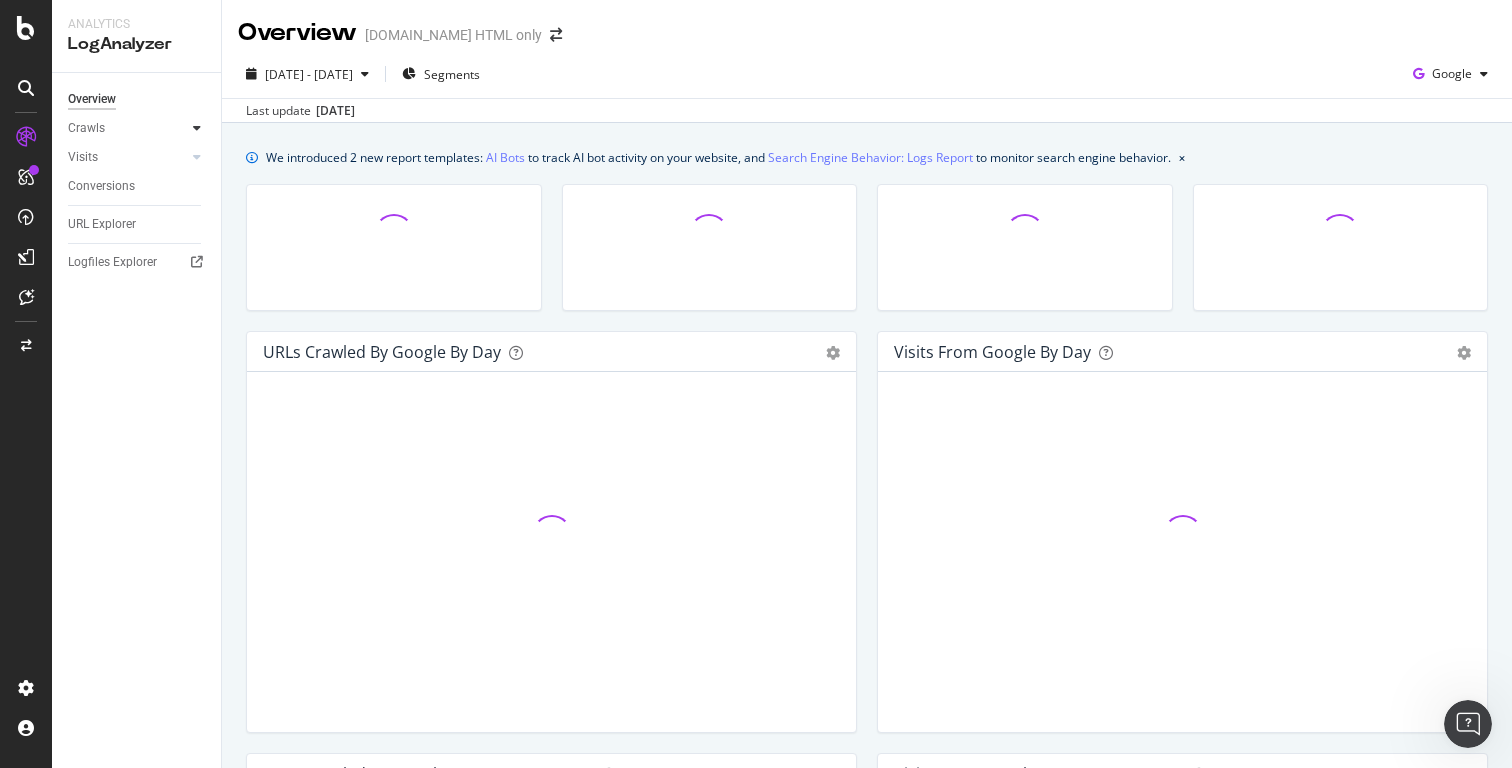 click at bounding box center [197, 128] 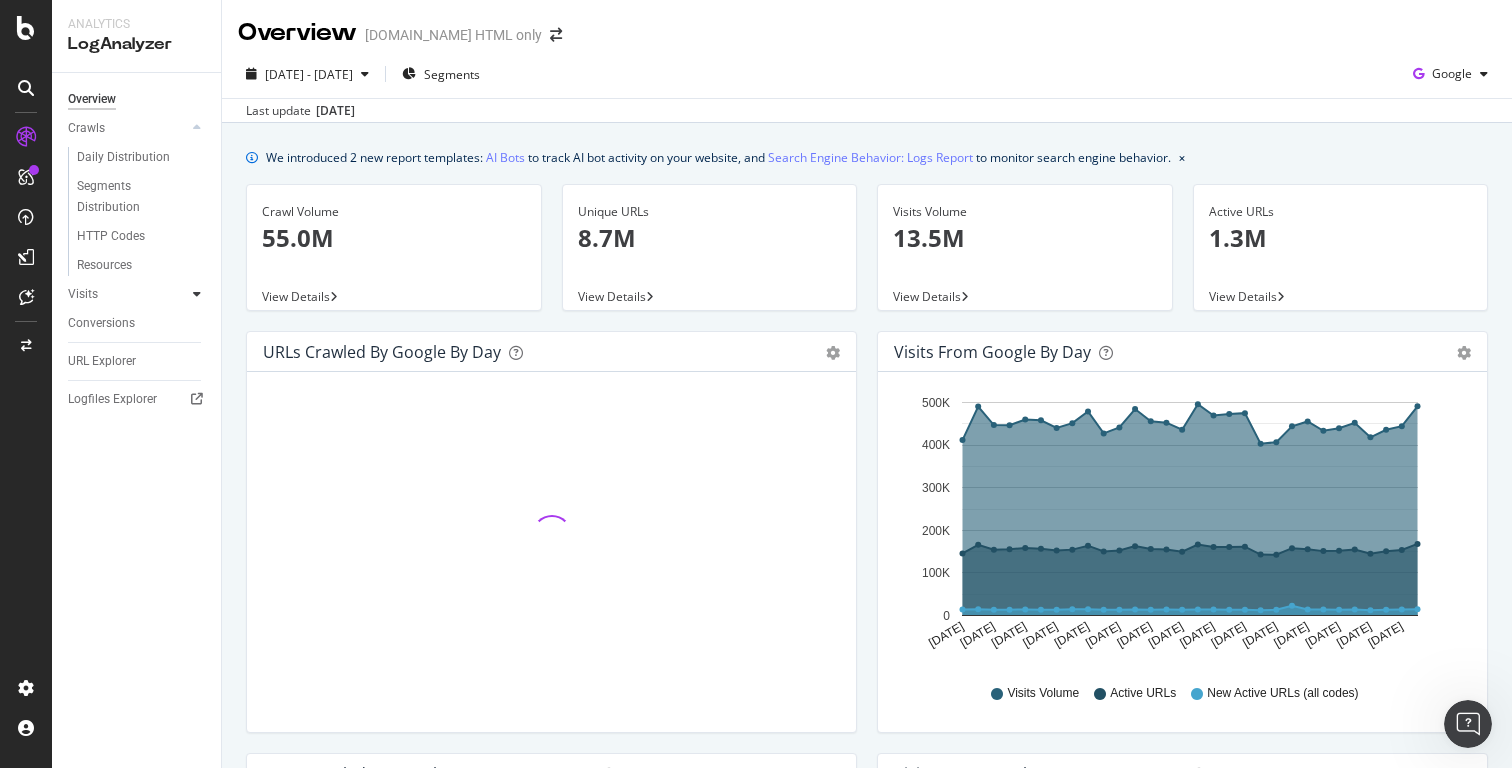 click at bounding box center [197, 294] 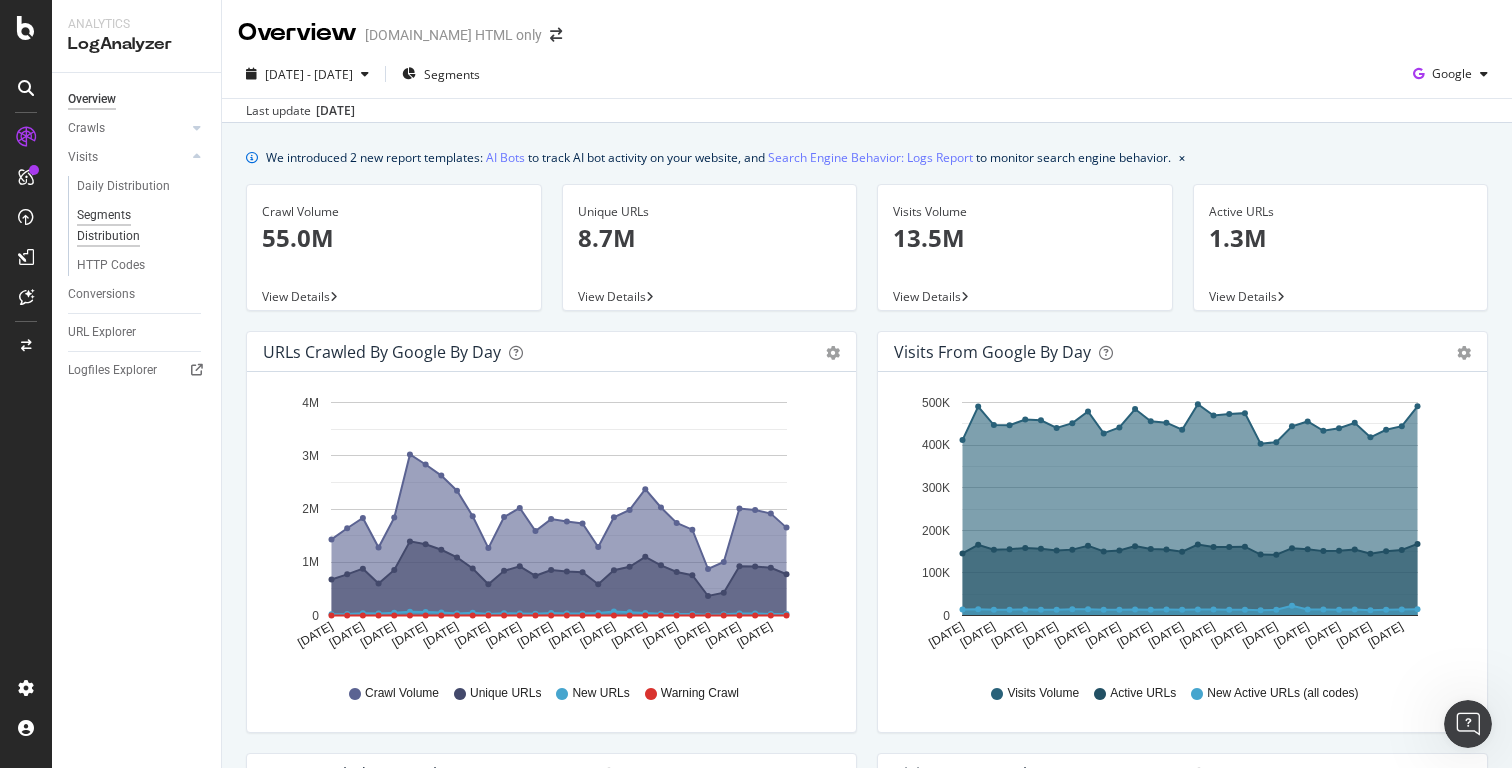 click on "Segments Distribution" at bounding box center [132, 226] 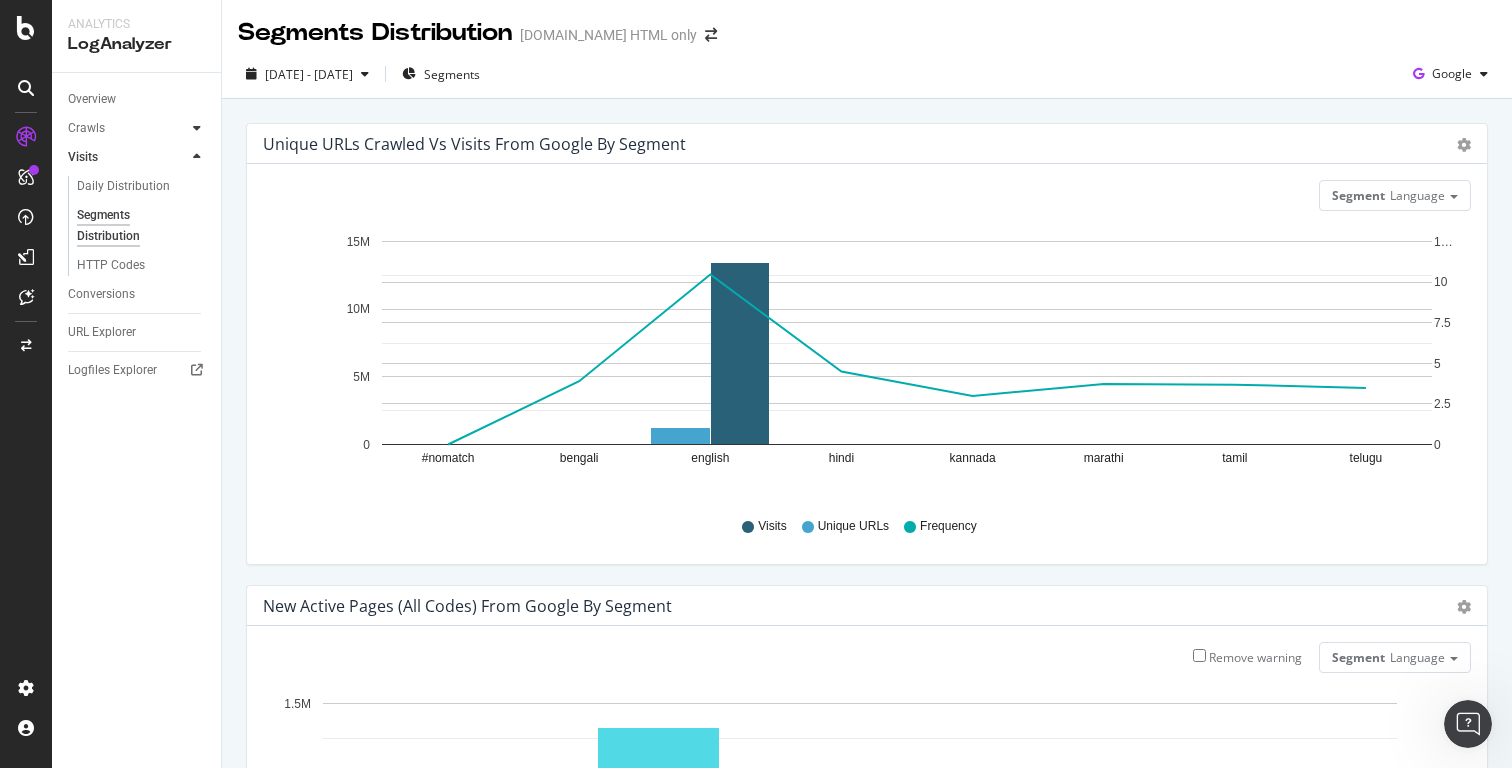 click at bounding box center [197, 128] 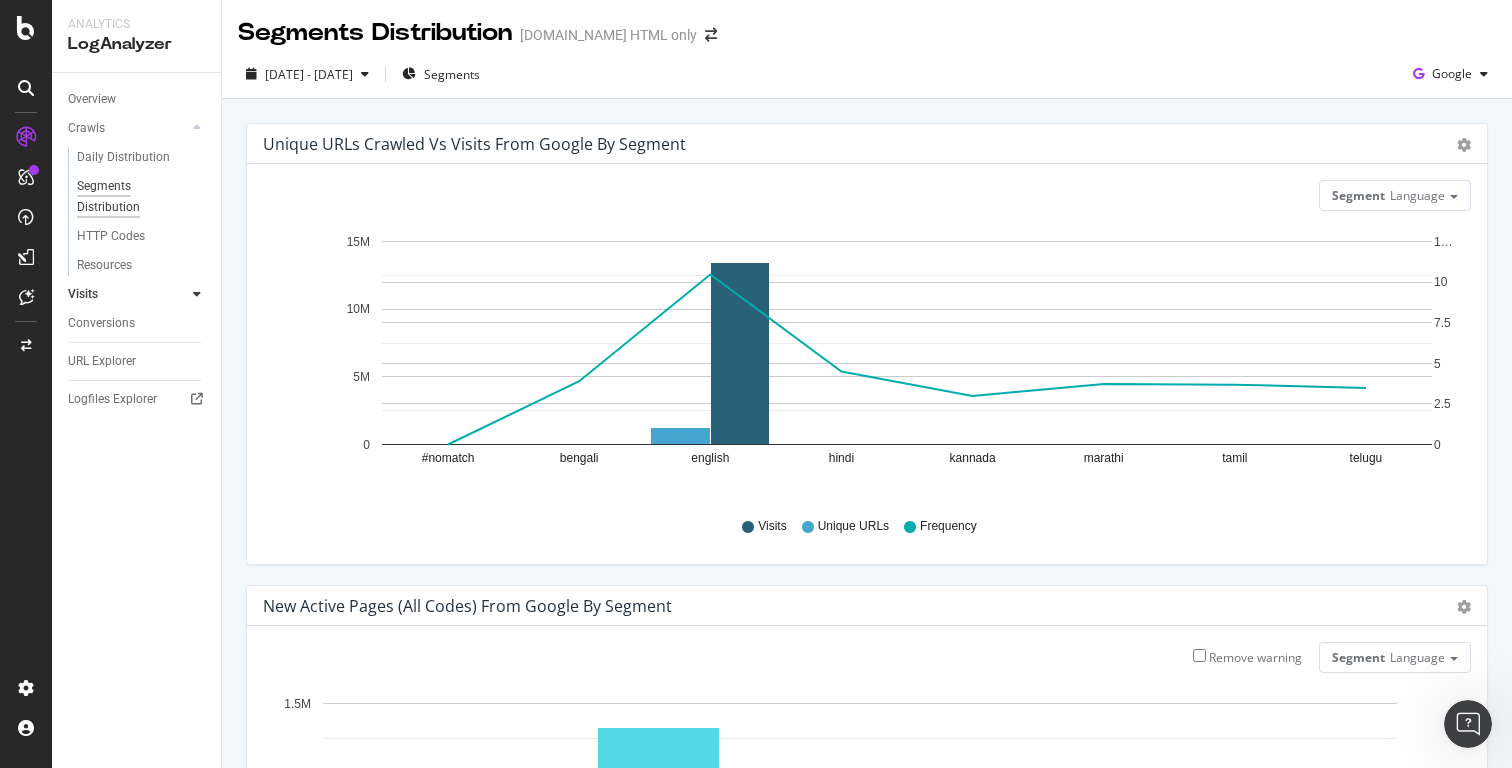 click on "Segments Distribution" at bounding box center [132, 197] 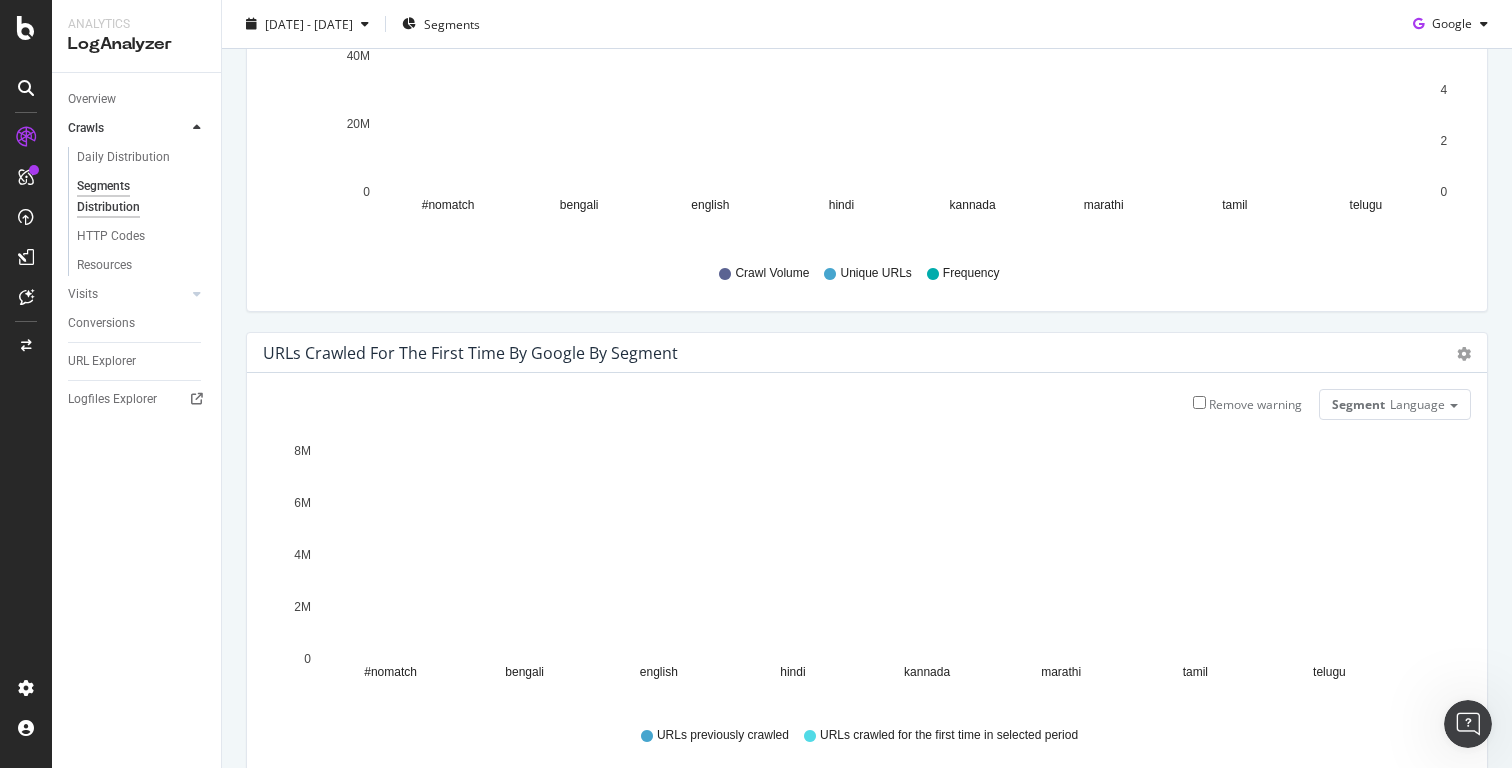 scroll, scrollTop: 351, scrollLeft: 0, axis: vertical 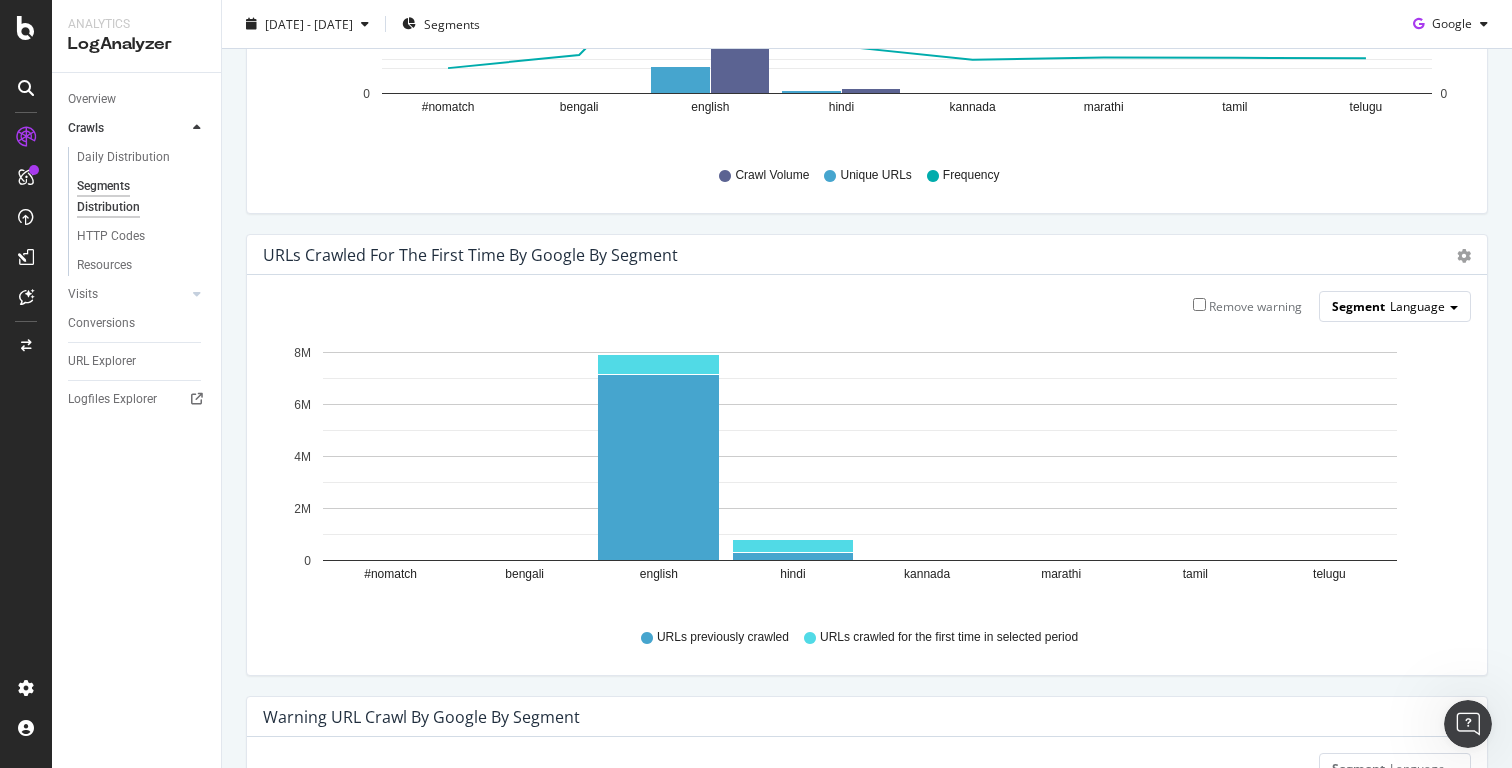 click on "Language" at bounding box center (1417, 306) 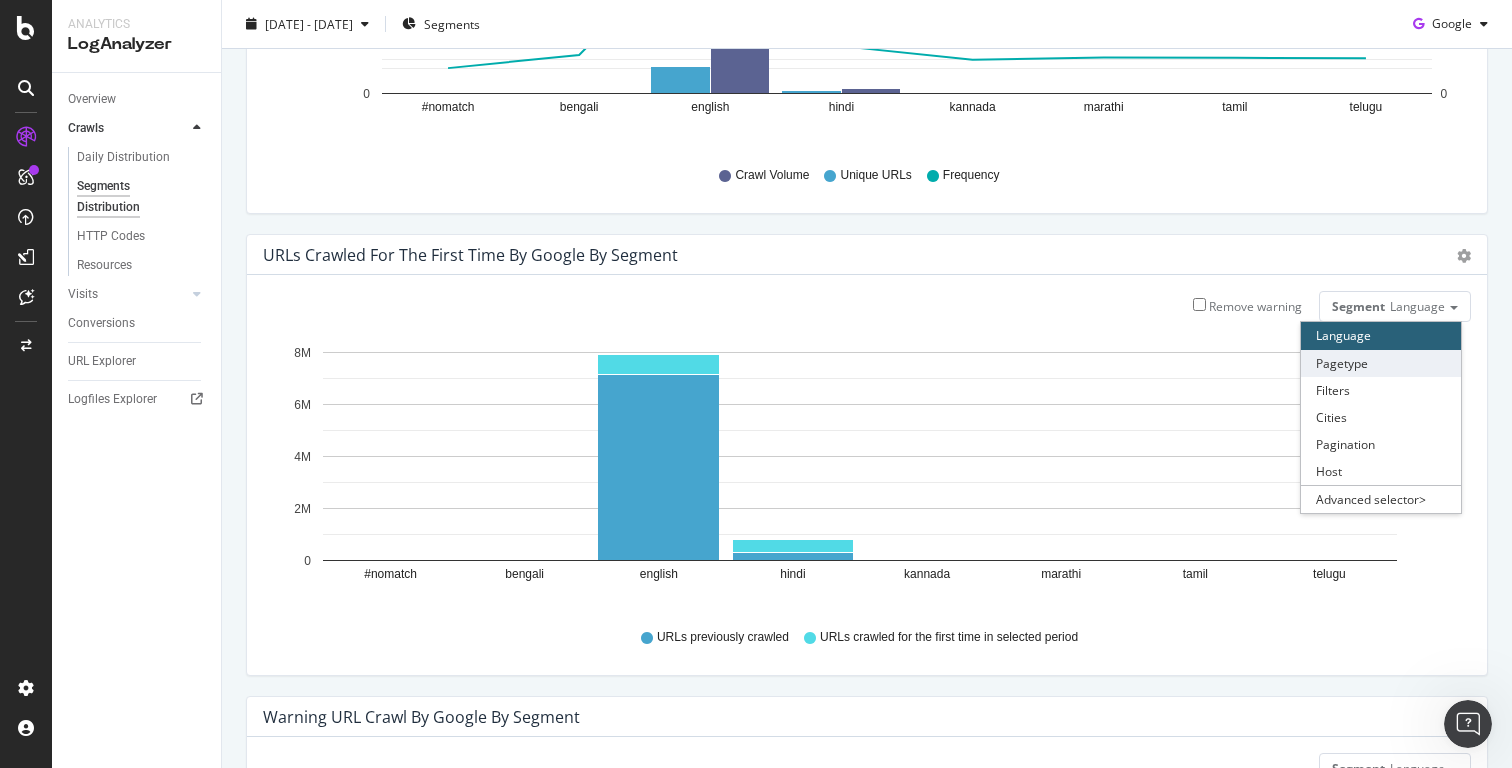 click on "Pagetype" at bounding box center (1381, 363) 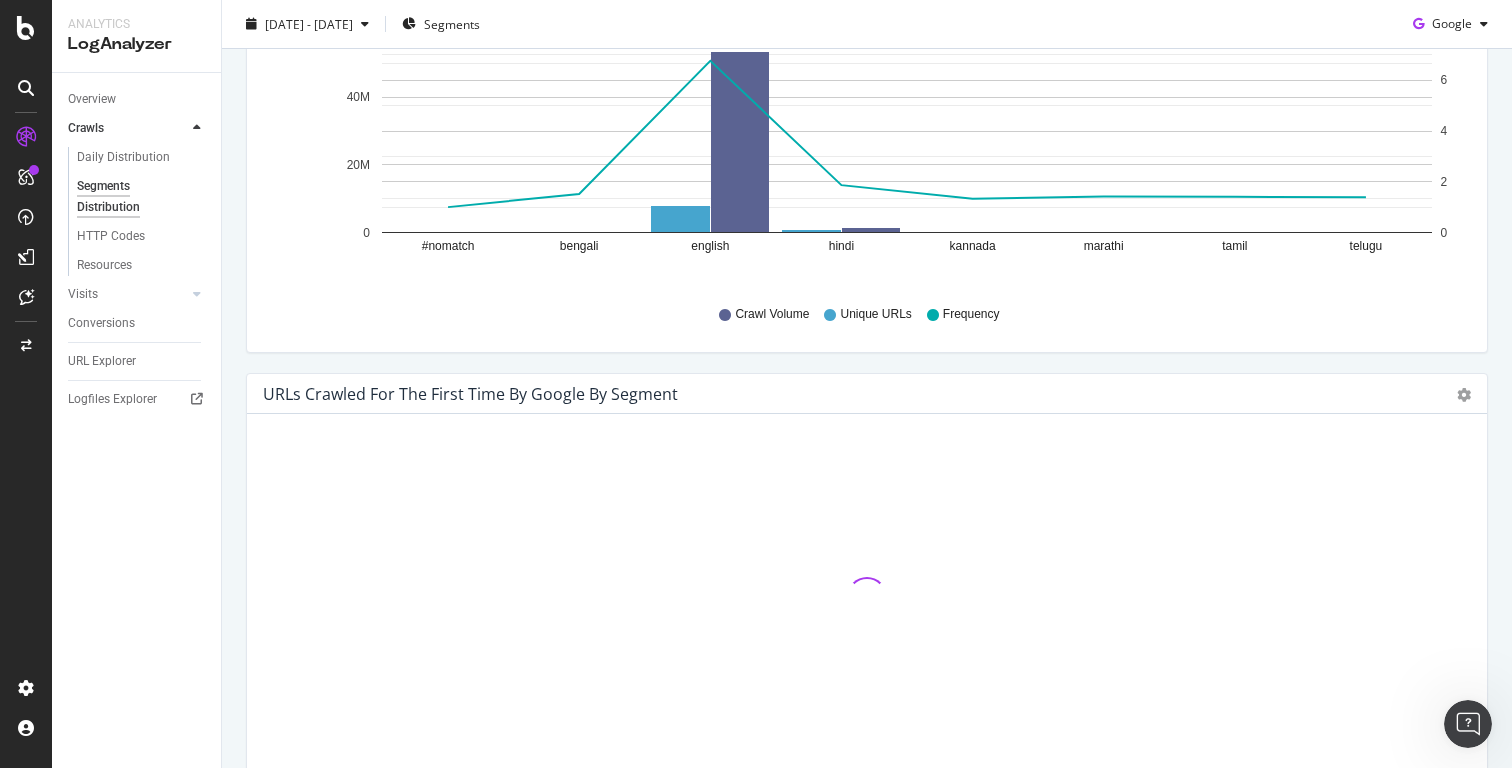 scroll, scrollTop: 0, scrollLeft: 0, axis: both 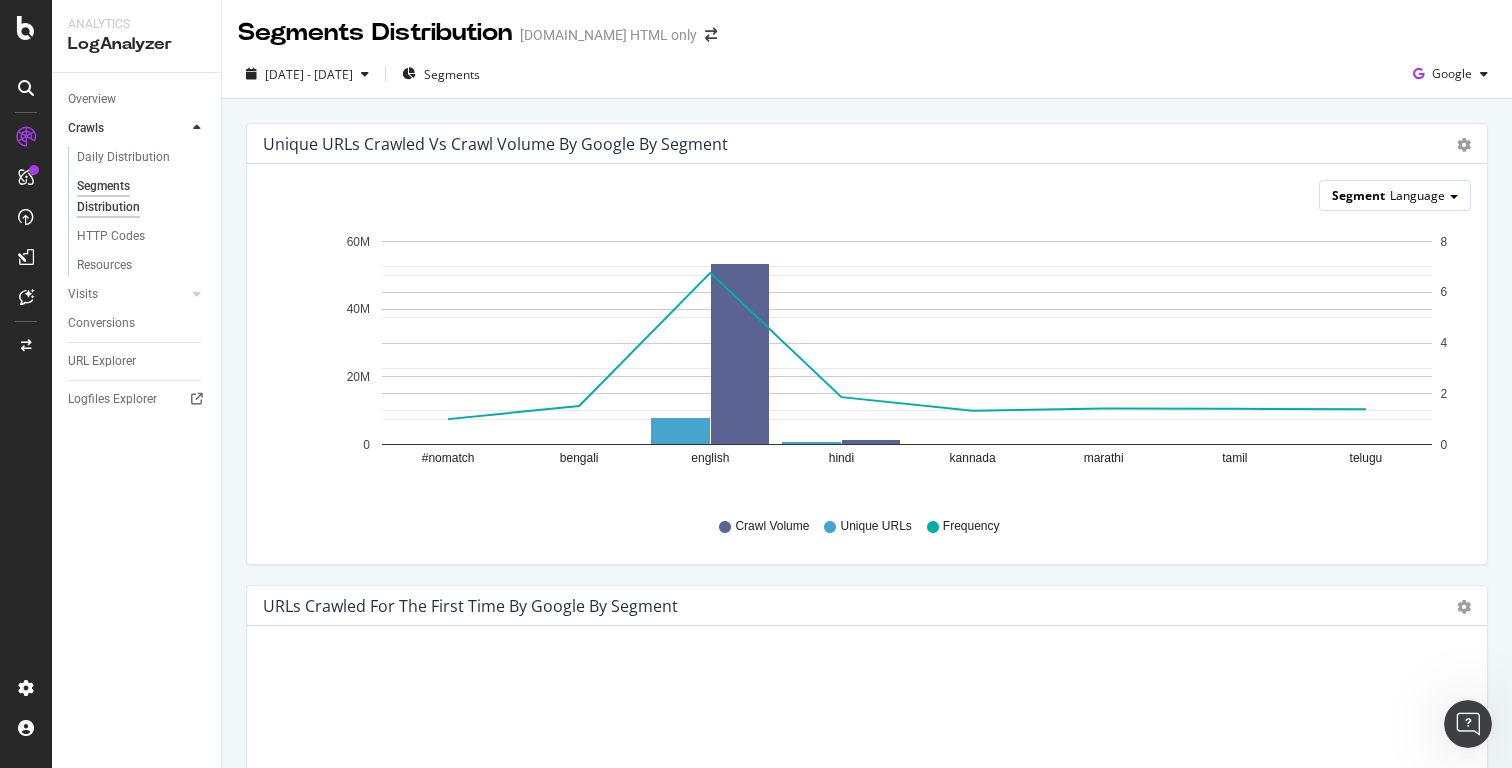 click on "Segment Language" at bounding box center (1395, 195) 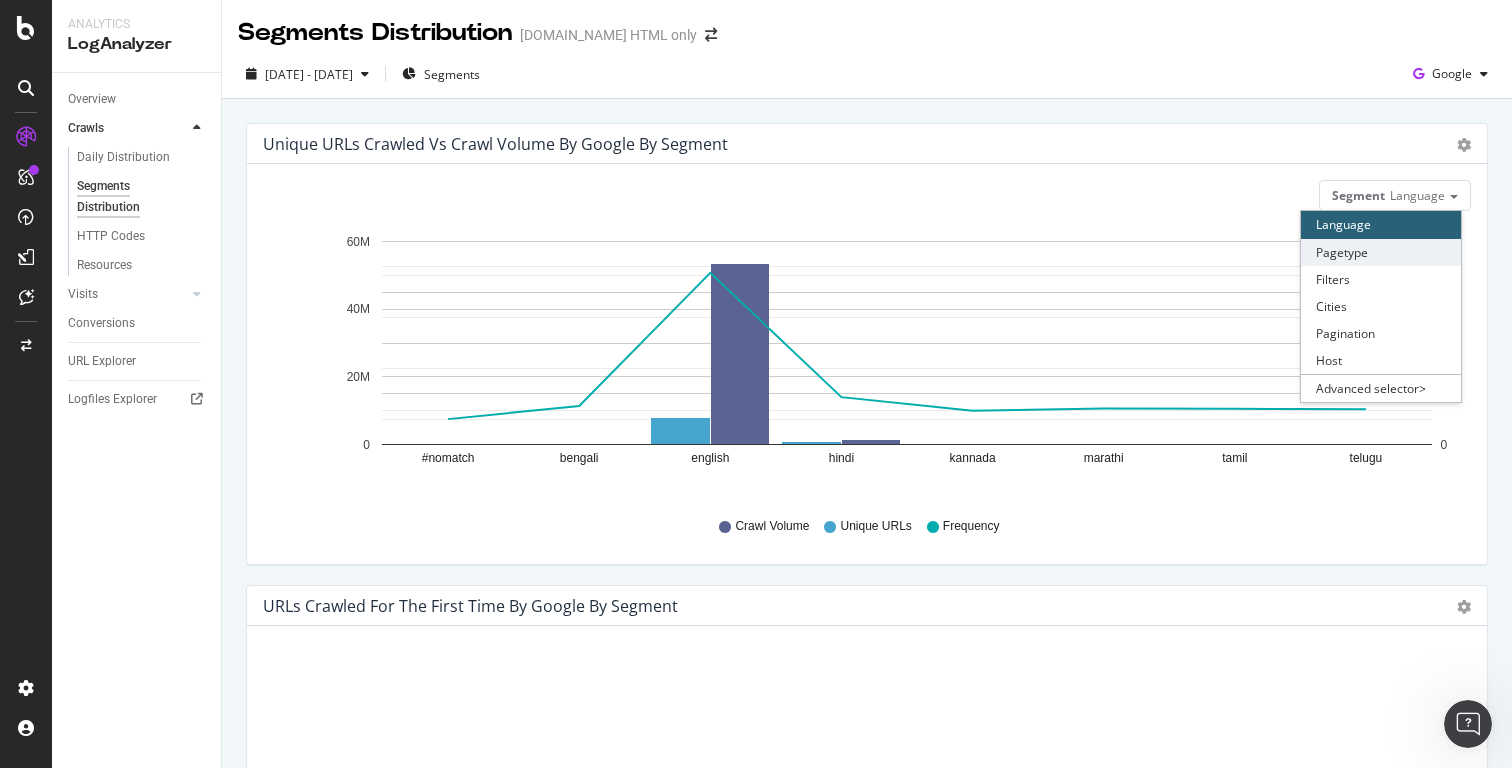 click on "Pagetype" at bounding box center (1381, 252) 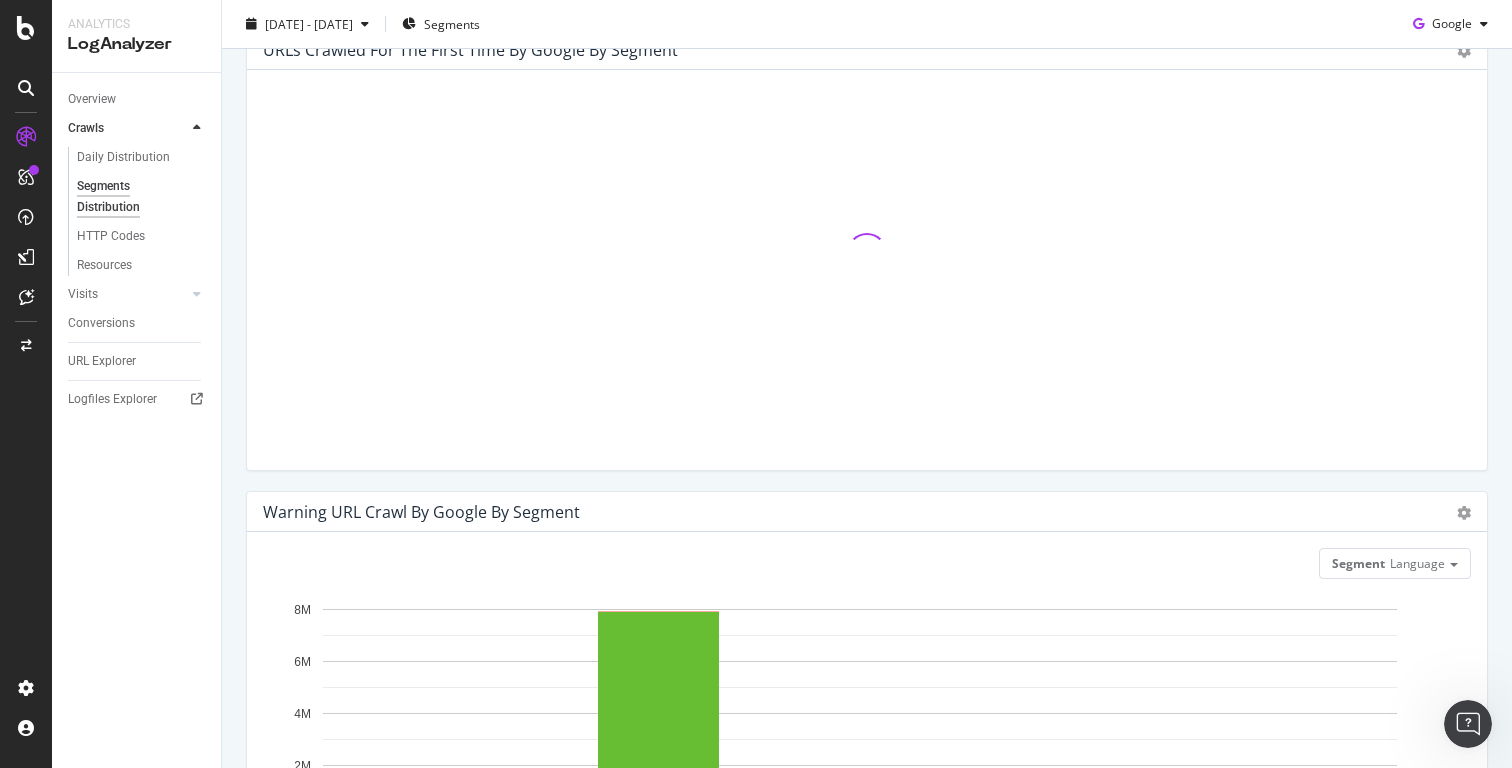 scroll, scrollTop: 782, scrollLeft: 0, axis: vertical 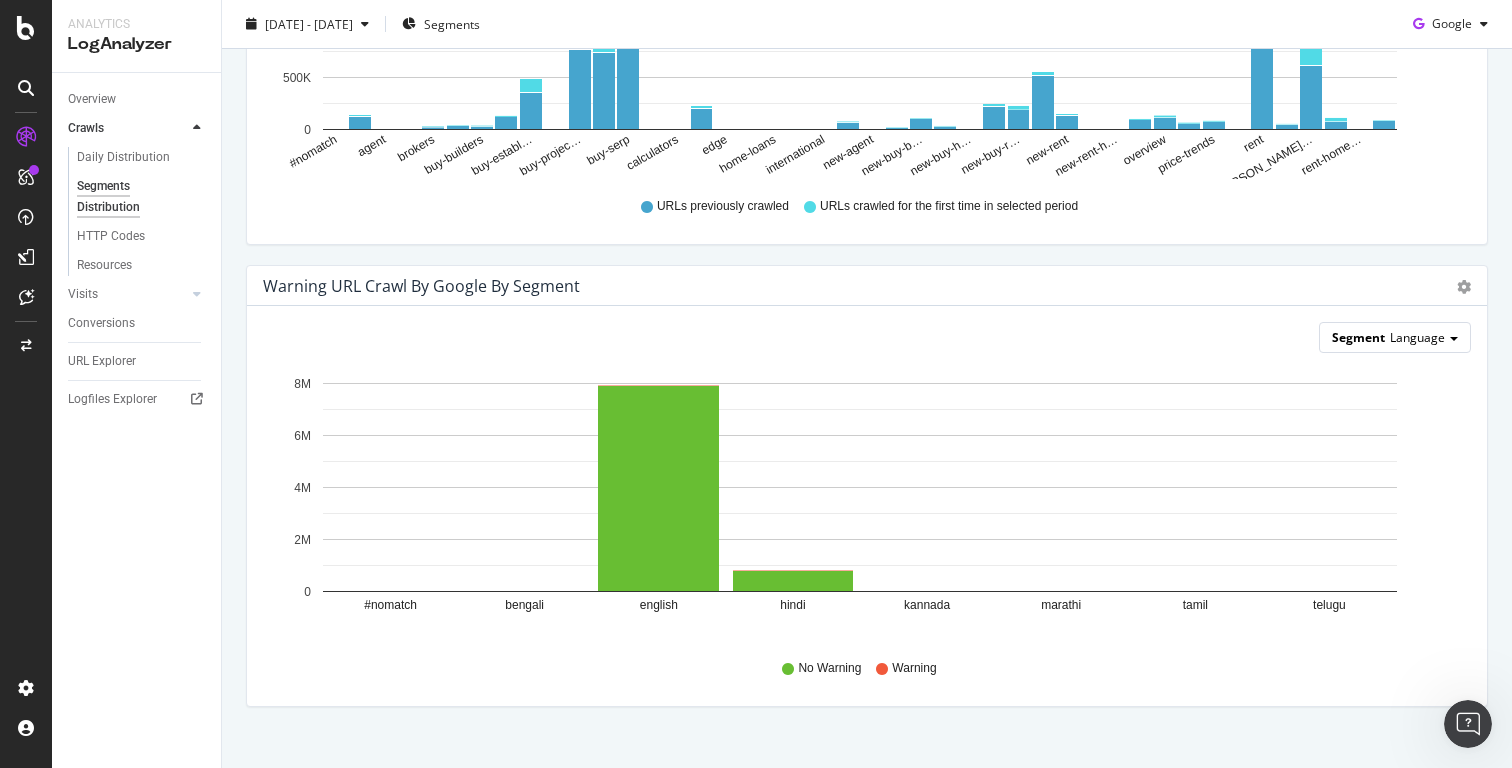 click on "Language" at bounding box center (1417, 337) 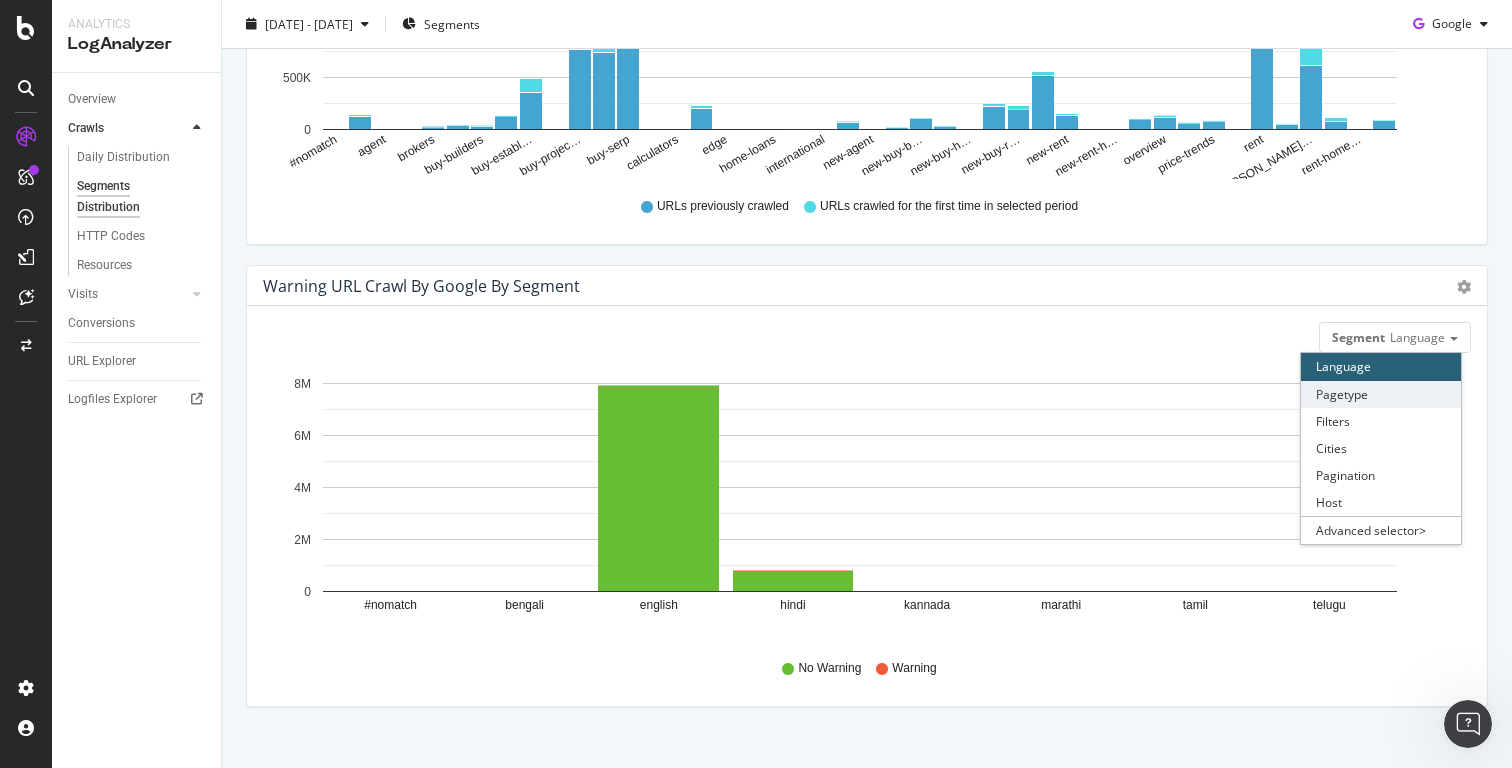 click on "Pagetype" at bounding box center [1381, 394] 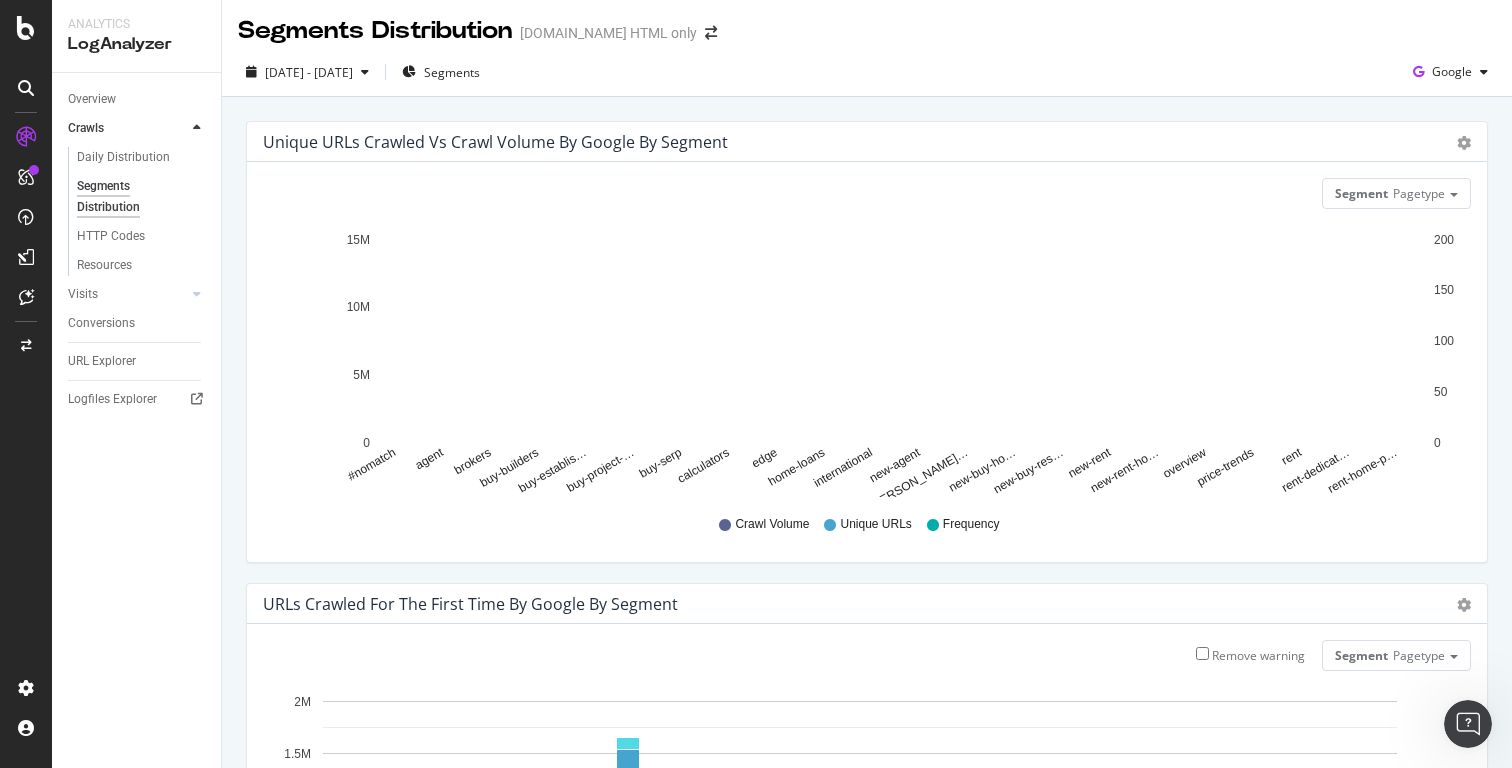 scroll, scrollTop: 0, scrollLeft: 0, axis: both 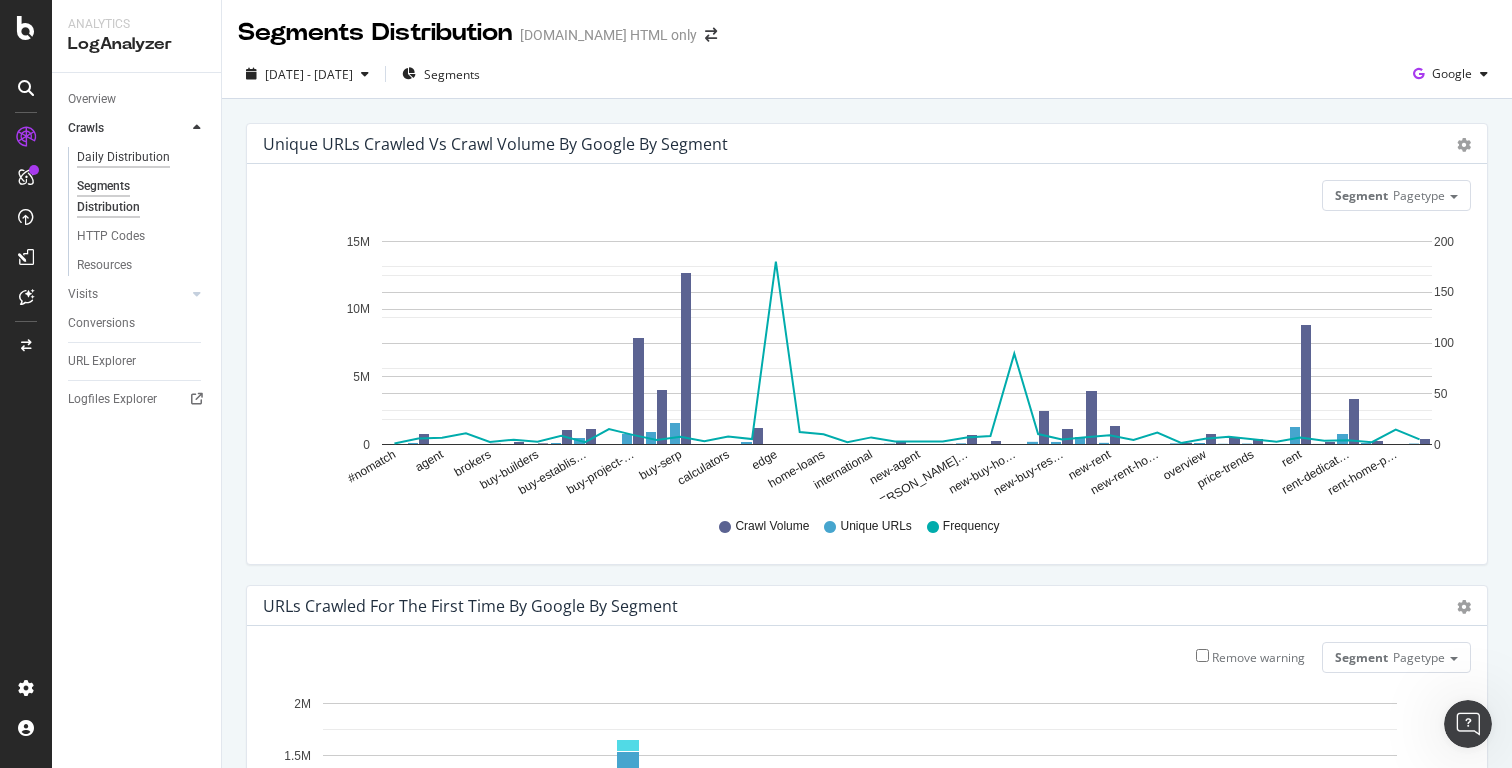 click on "Daily Distribution" at bounding box center [123, 157] 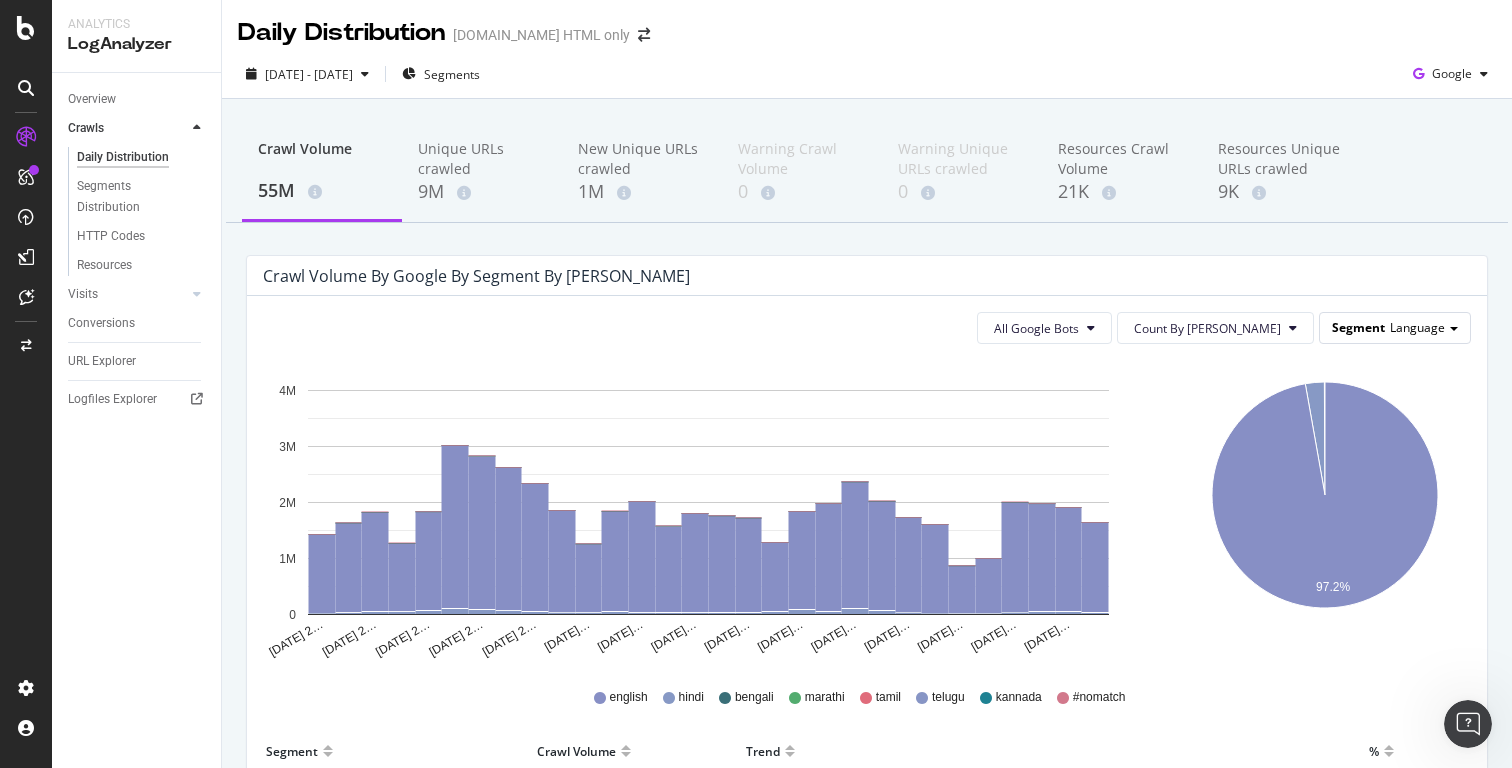 click on "Language" at bounding box center [1417, 327] 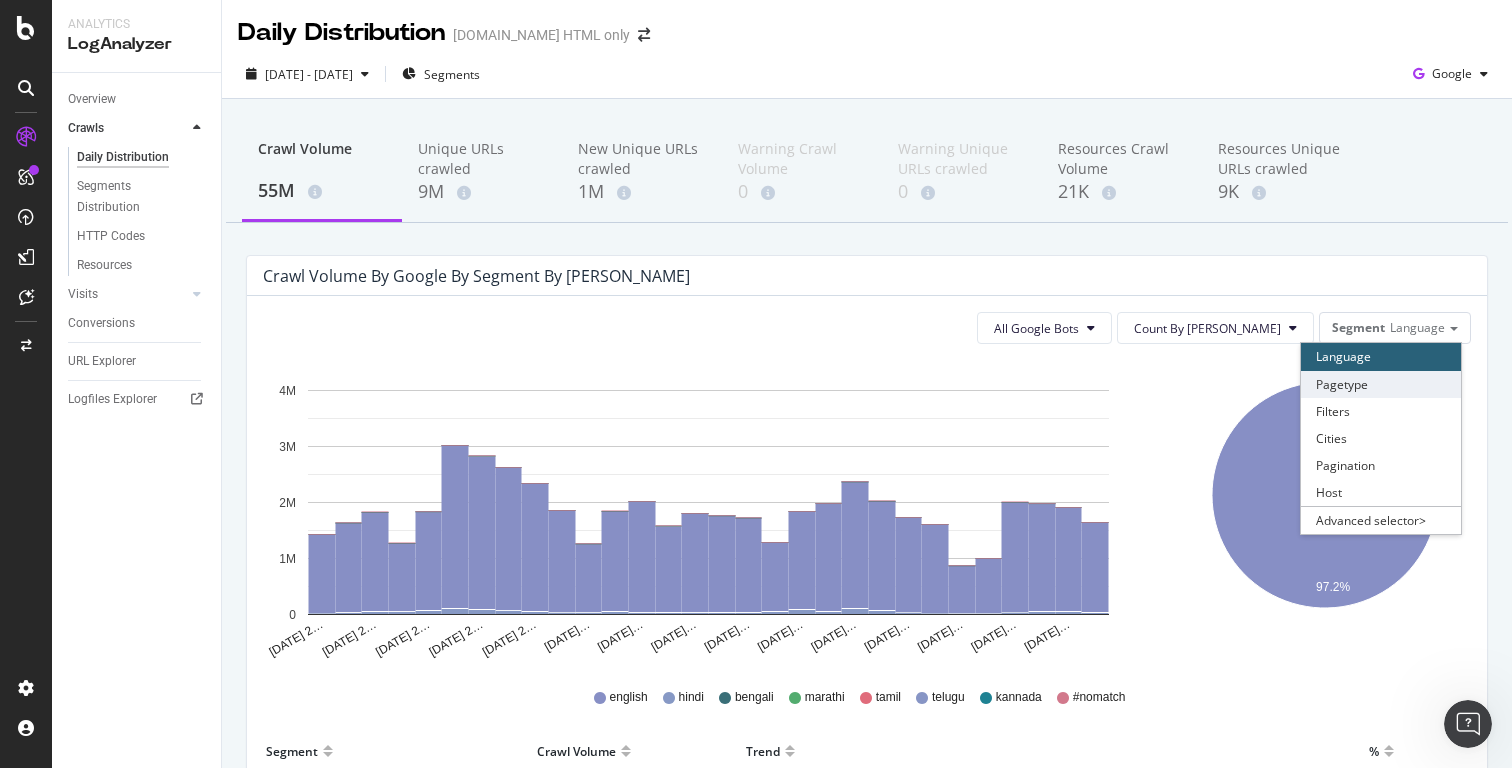 click on "Pagetype" at bounding box center [1381, 384] 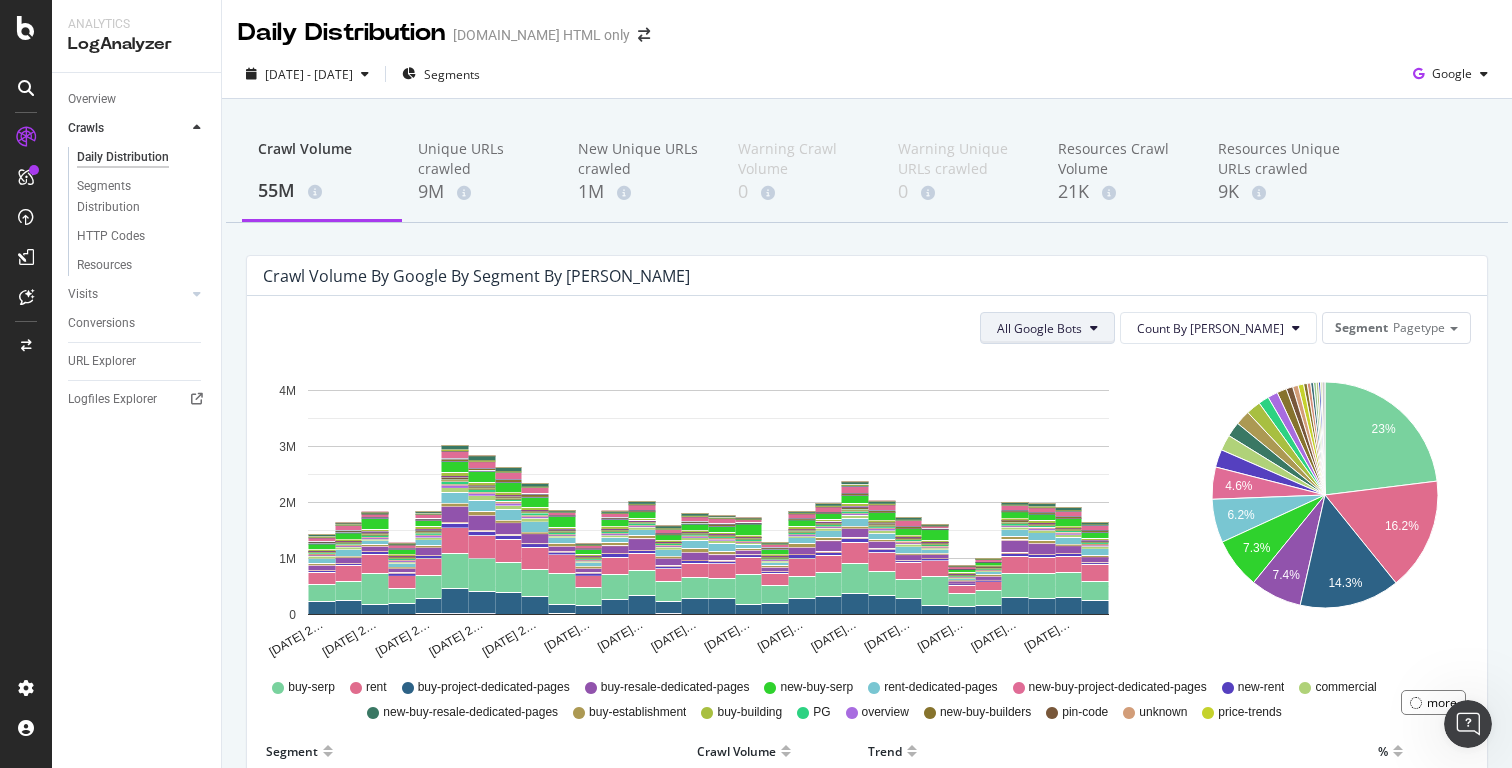 click on "All Google Bots" at bounding box center (1047, 328) 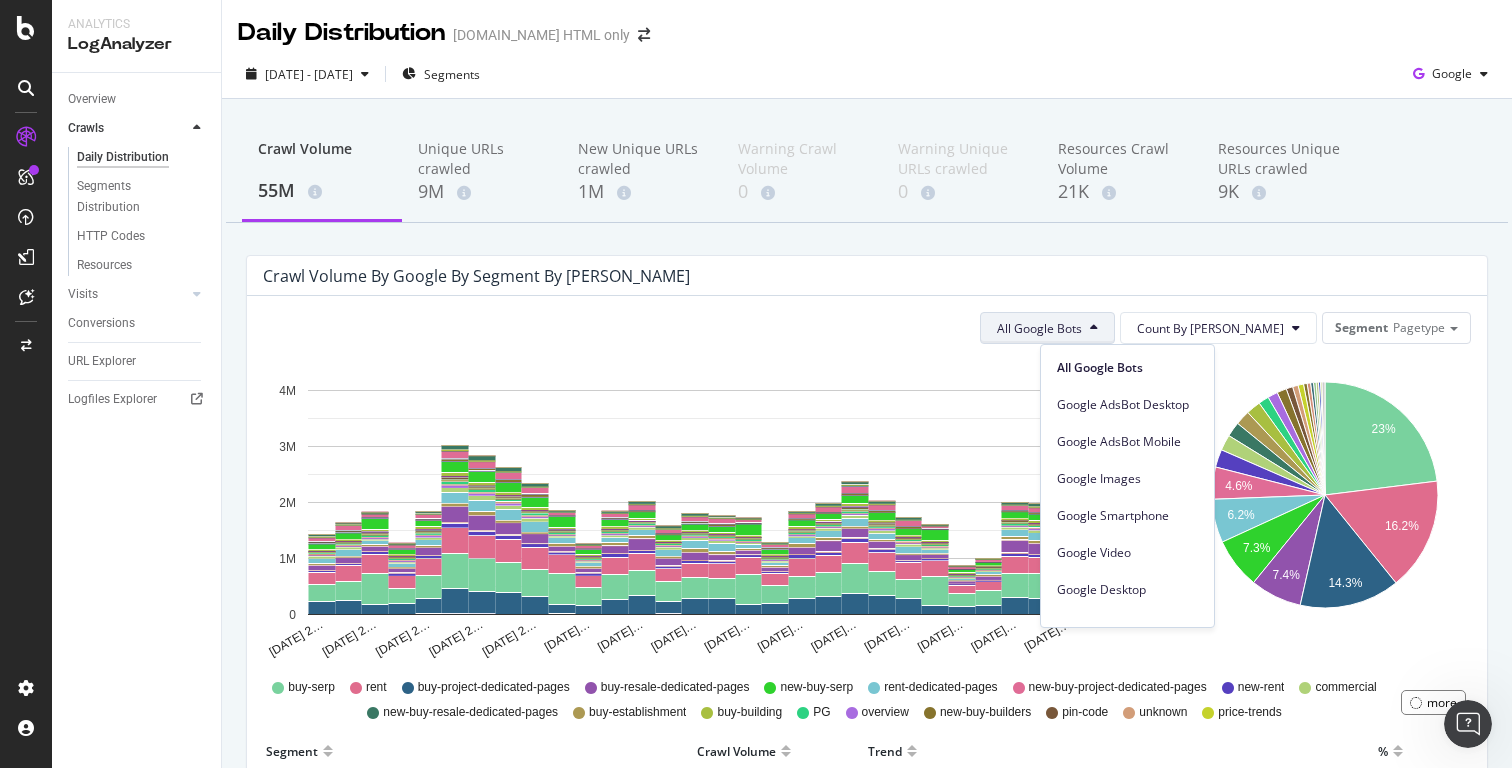 click on "All Google Bots Count By Day Segment Pagetype" at bounding box center (867, 328) 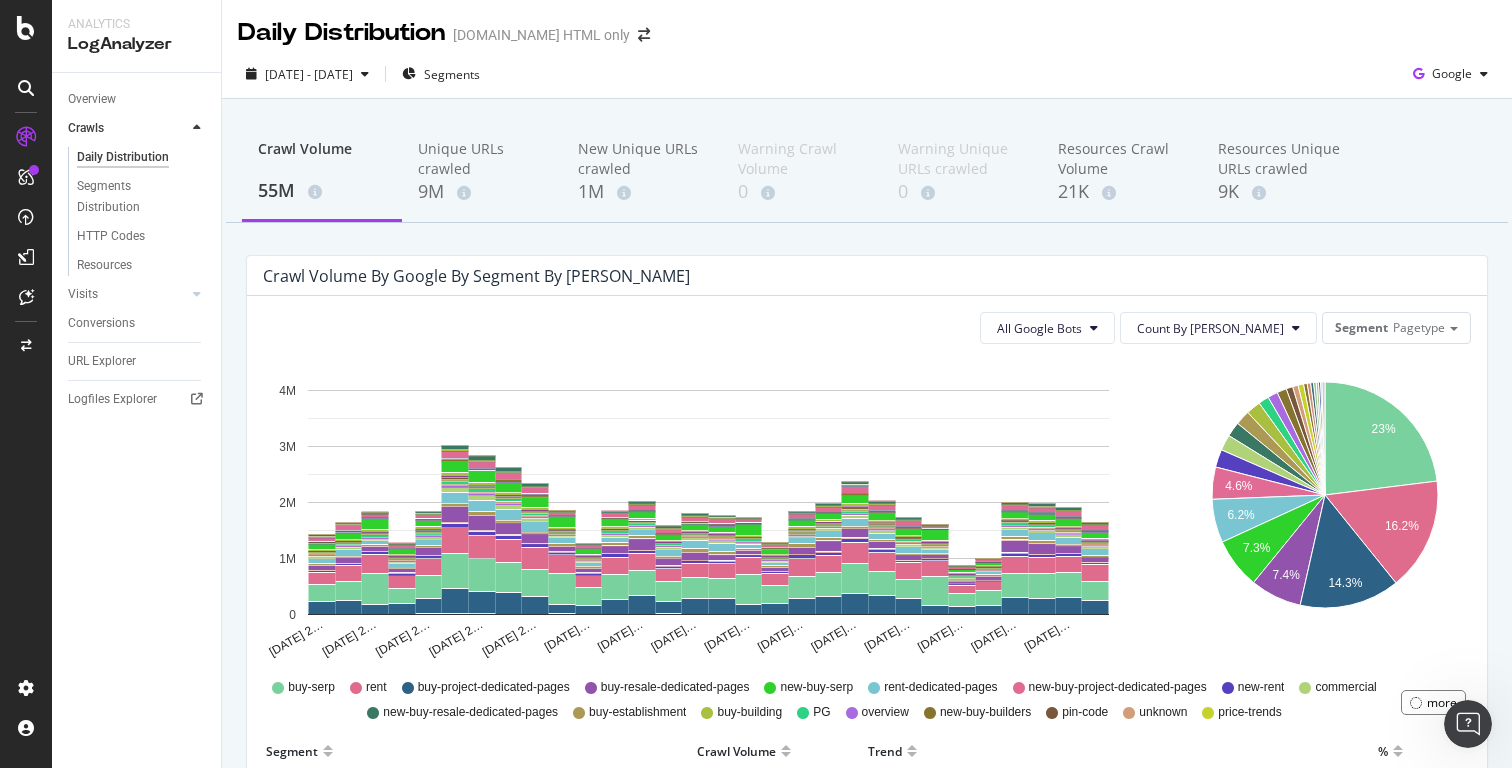 click on "[DATE] - [DATE] Segments" at bounding box center (363, 74) 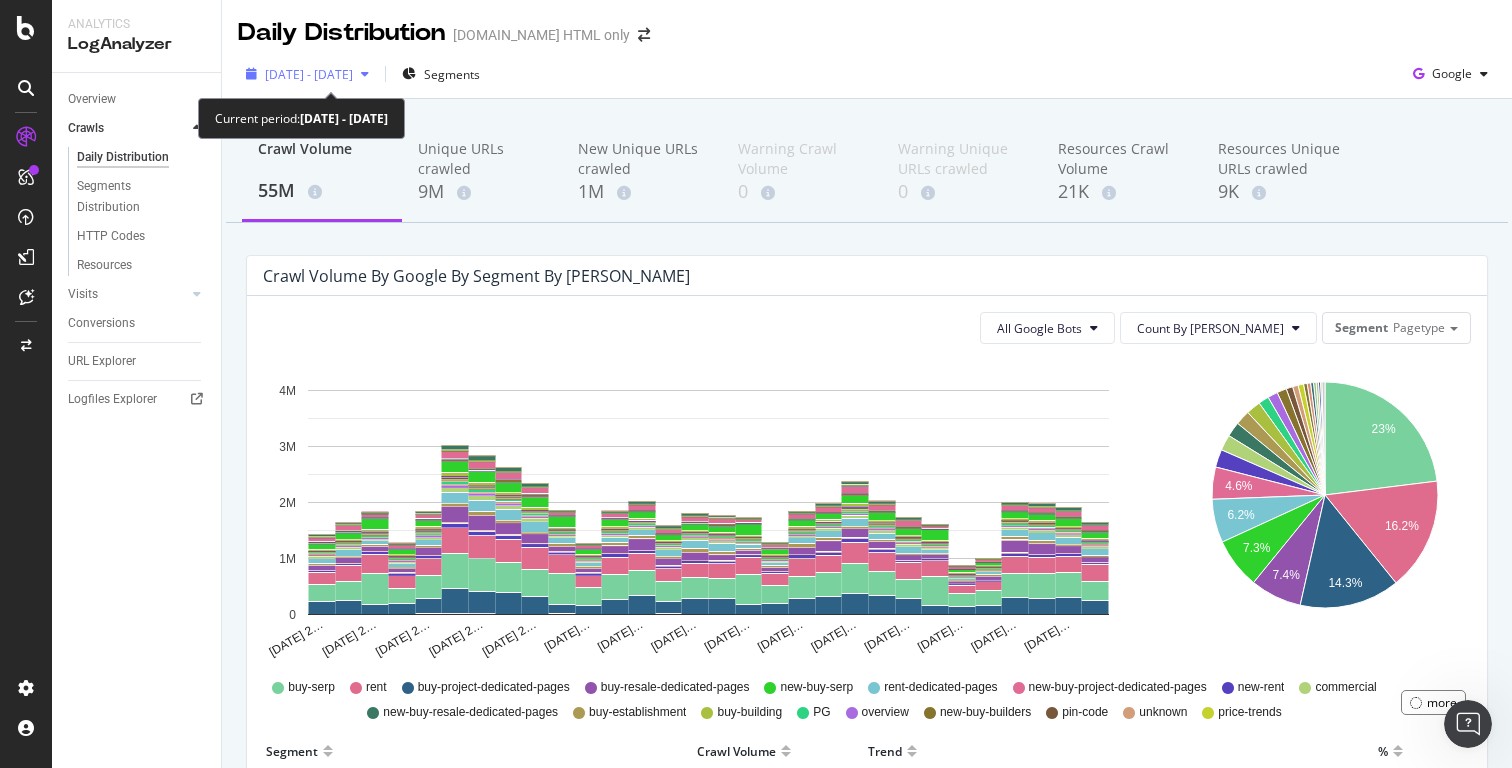 click on "[DATE] - [DATE]" at bounding box center [307, 74] 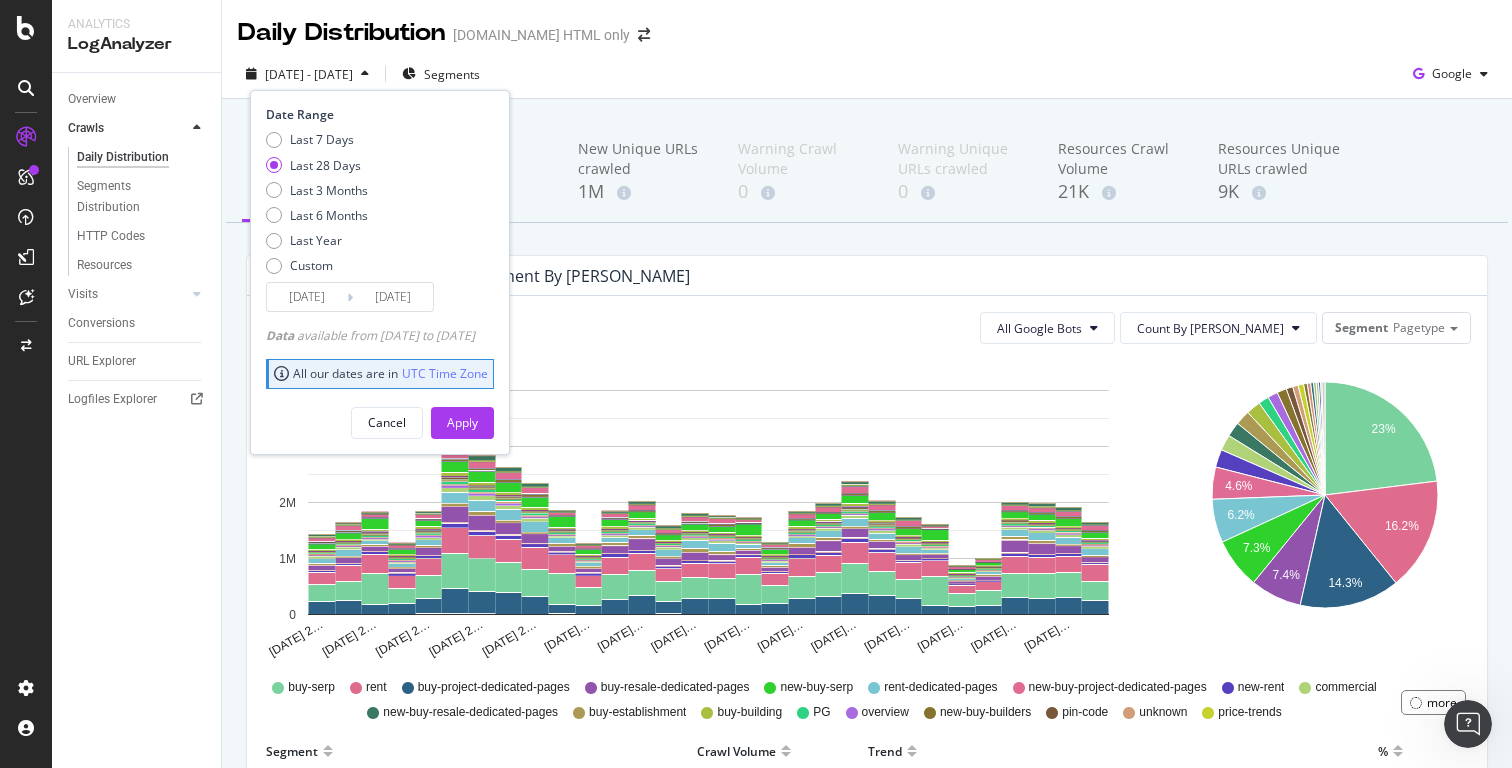 click on "[DATE] - [DATE] Segments Date Range Last 7 Days Last 28 Days Last 3 Months Last 6 Months Last Year Custom [DATE] Navigate forward to interact with the calendar and select a date. Press the question mark key to get the keyboard shortcuts for changing dates. [DATE] Navigate backward to interact with the calendar and select a date. Press the question mark key to get the keyboard shortcuts for changing dates. Data   available   from [DATE] to [DATE] All our dates are in   UTC Time Zone Cancel Apply Google" at bounding box center (867, 78) 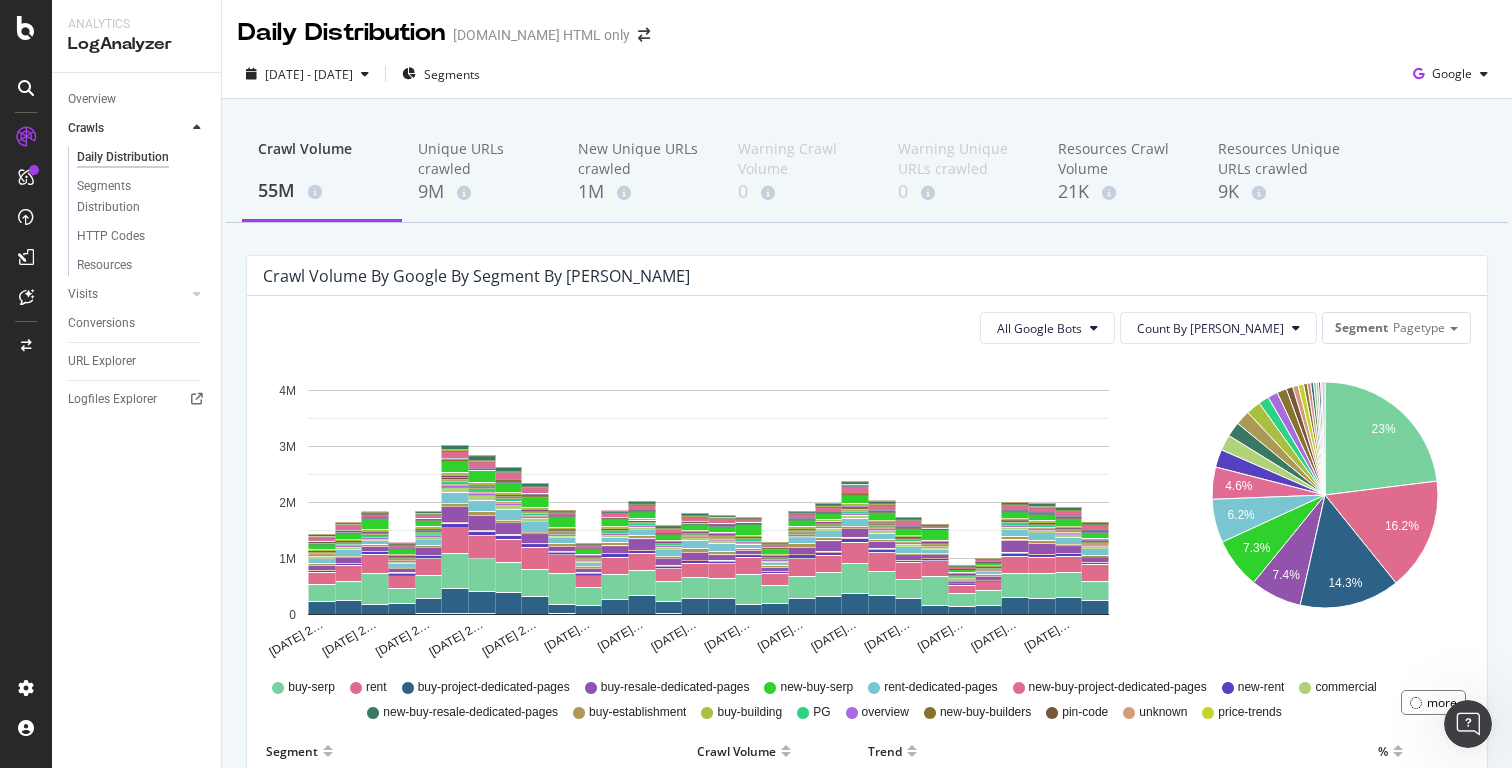 scroll, scrollTop: 4, scrollLeft: 0, axis: vertical 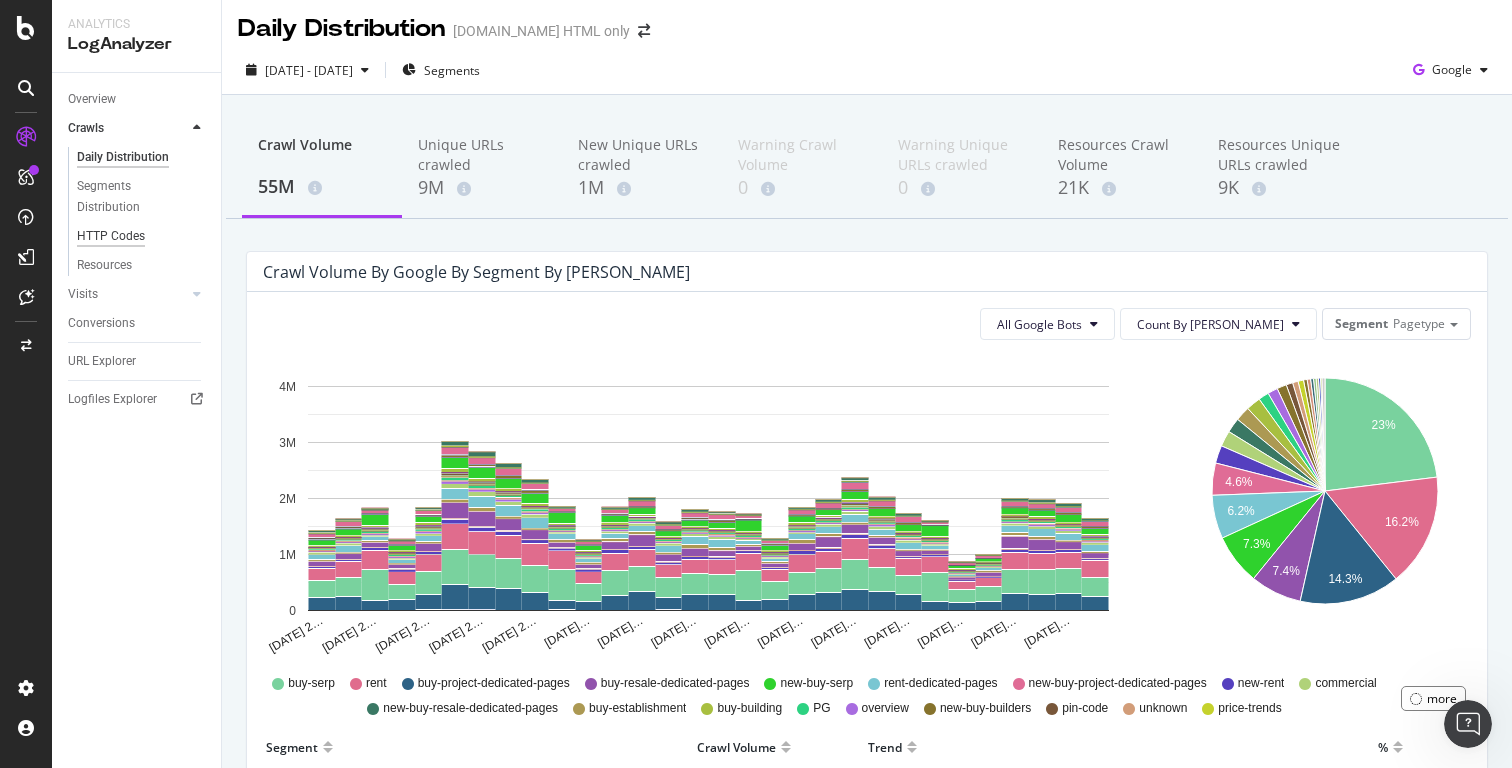 click on "HTTP Codes" at bounding box center (111, 236) 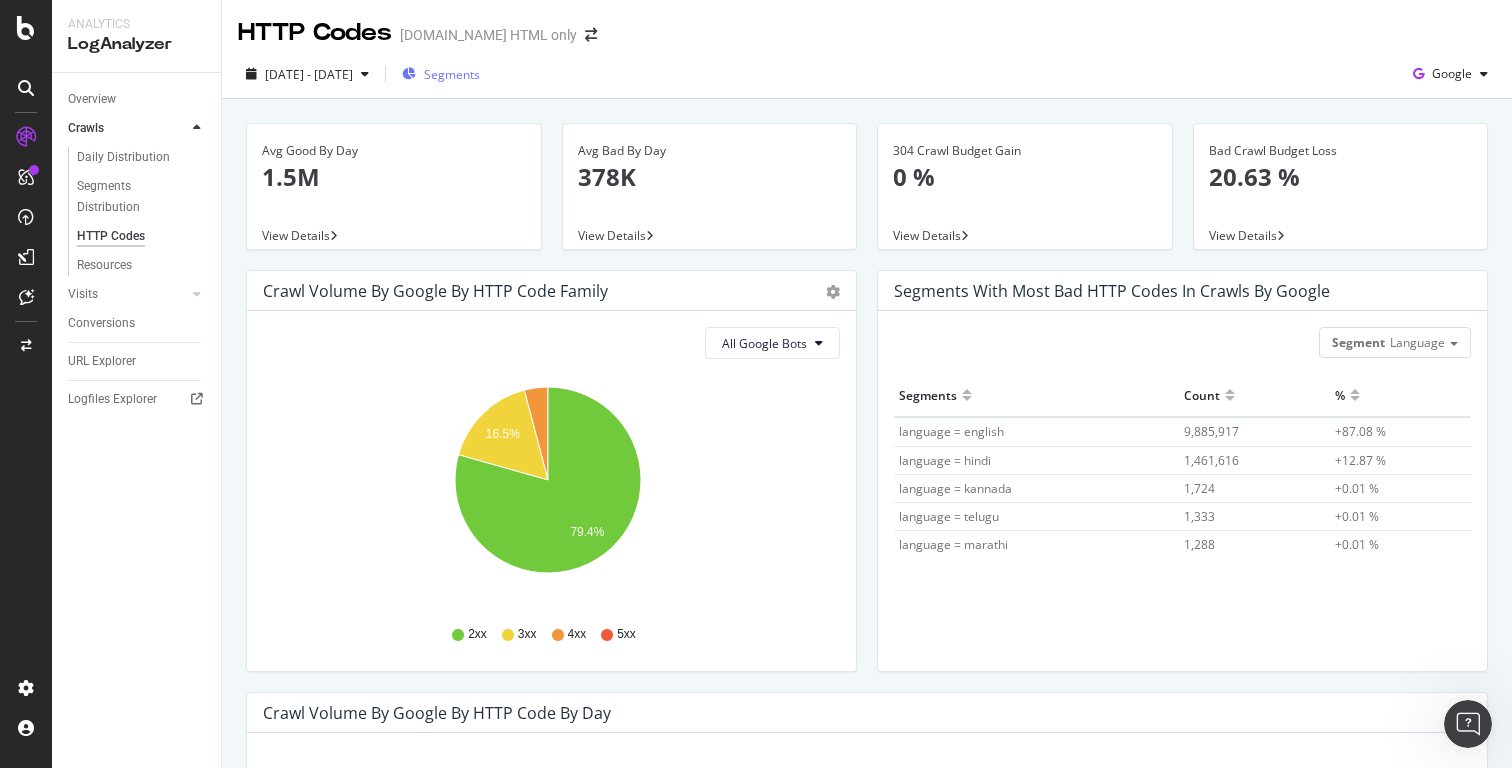 click on "Segments" at bounding box center [452, 74] 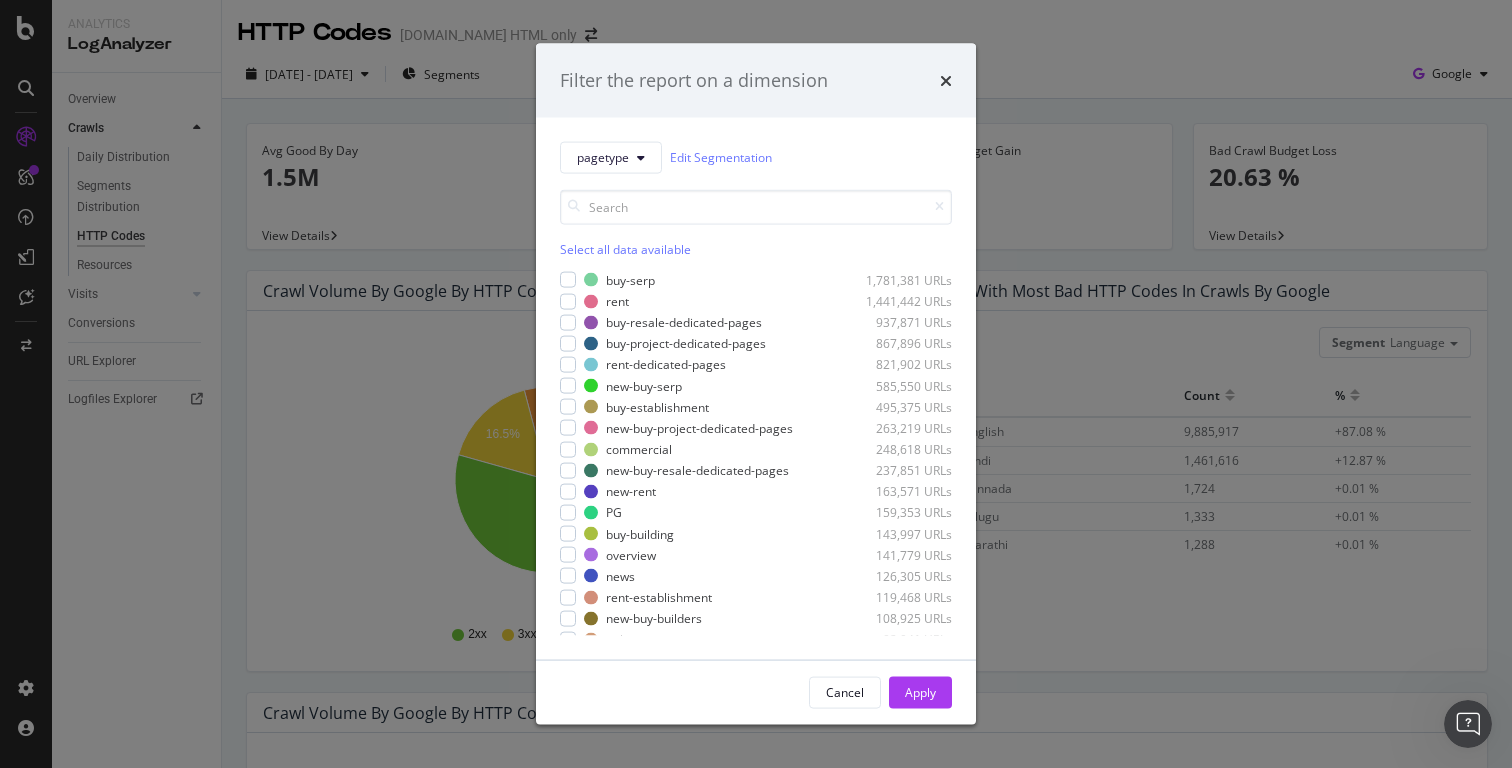 click at bounding box center (946, 80) 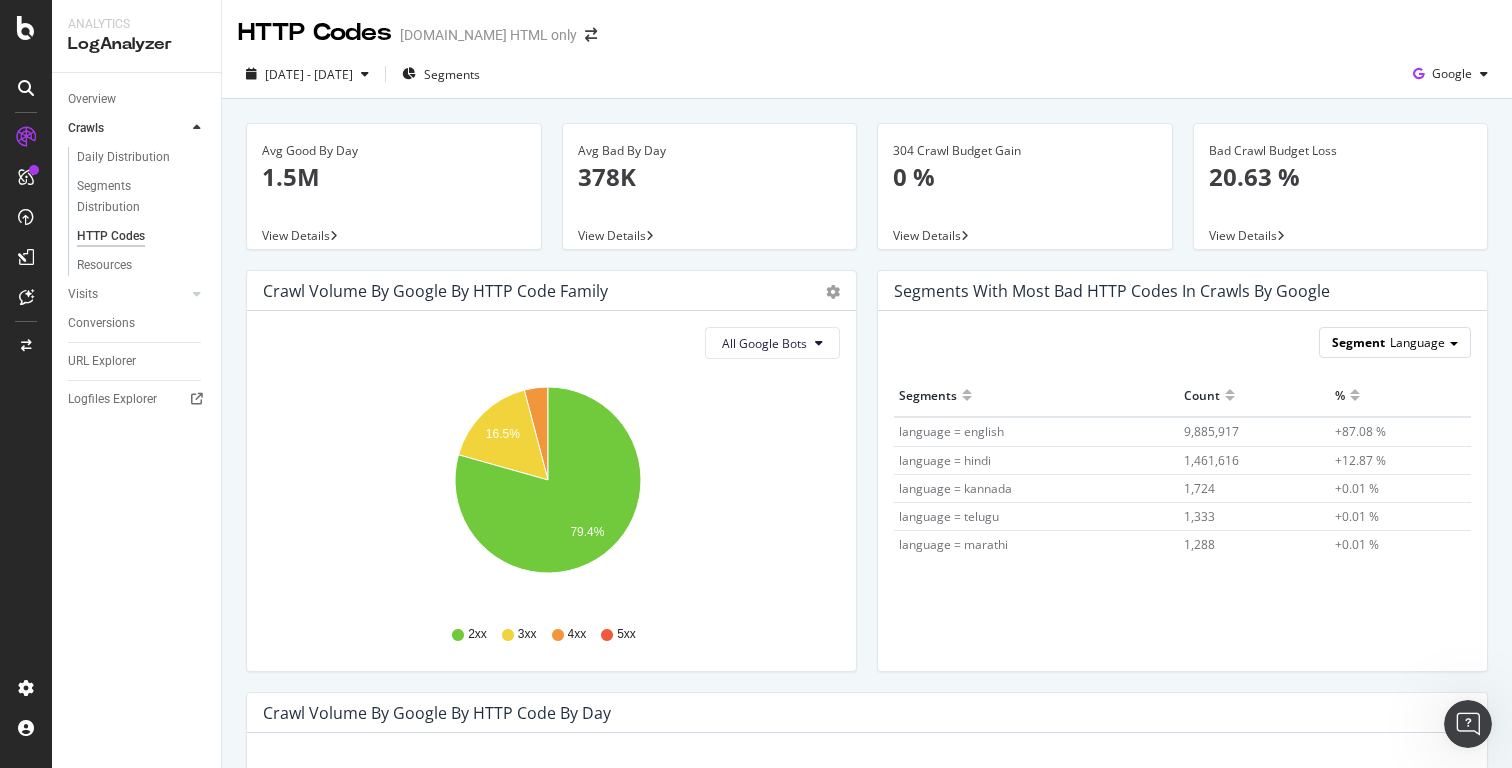 click on "Segment Language" at bounding box center (1395, 342) 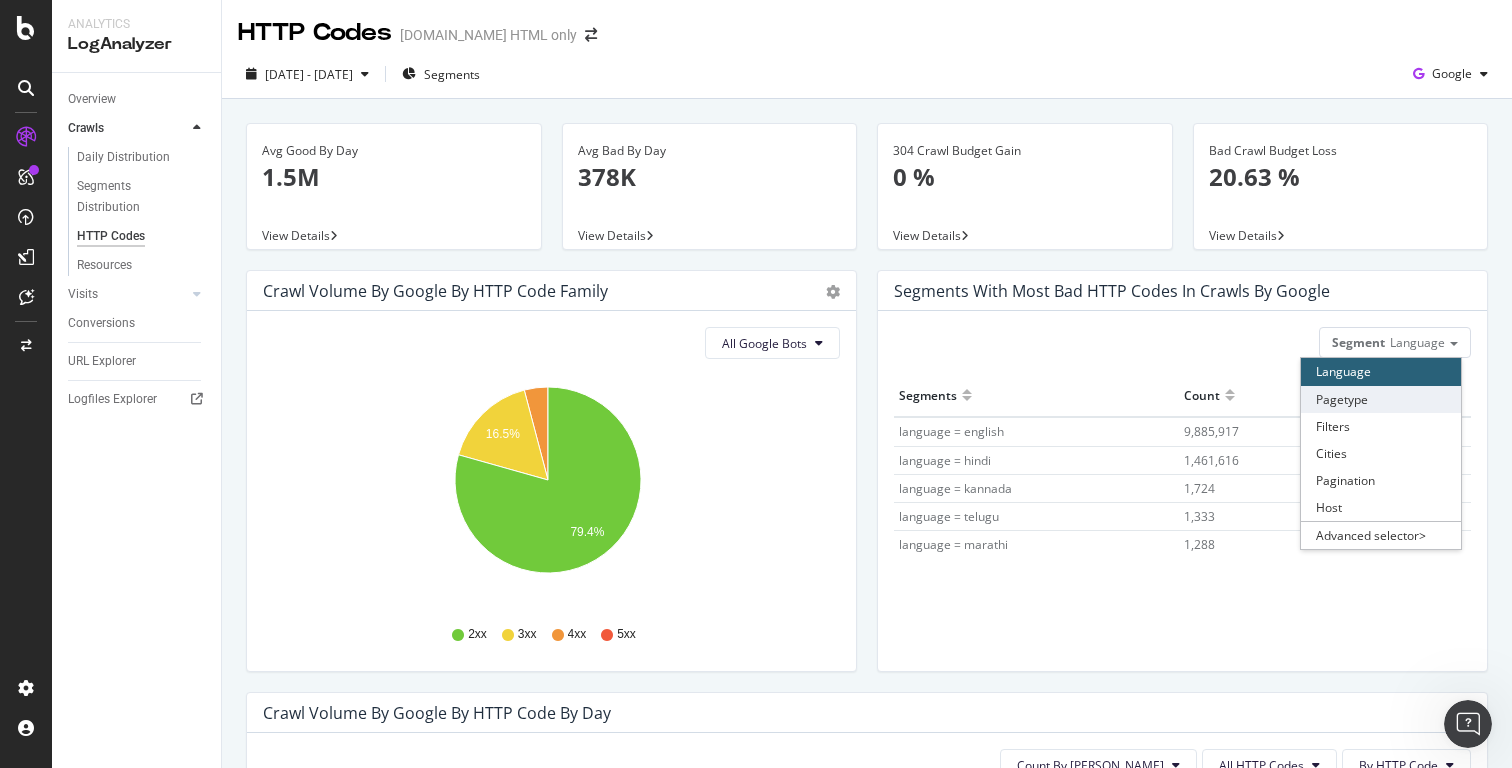 click on "Pagetype" at bounding box center [1381, 399] 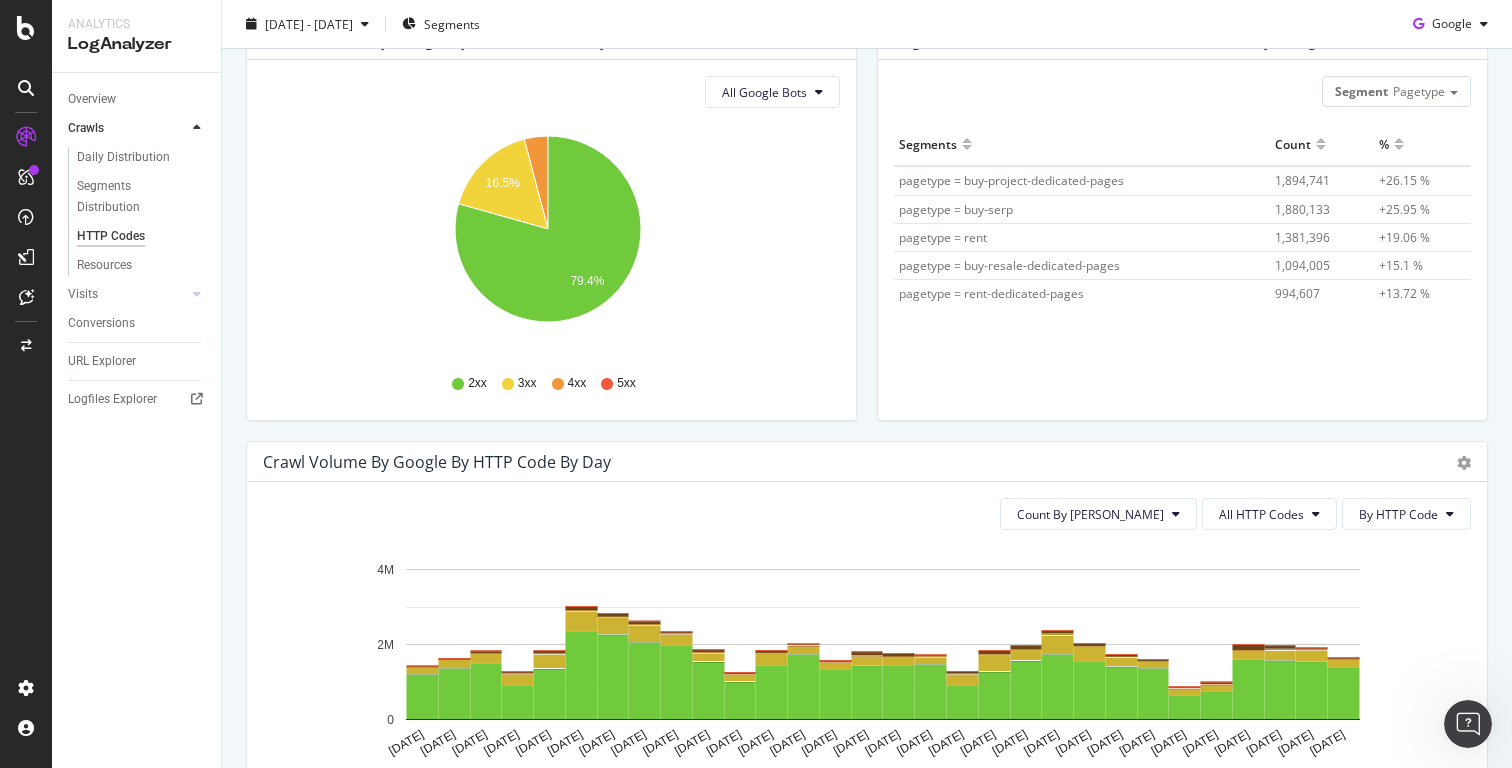 scroll, scrollTop: 363, scrollLeft: 0, axis: vertical 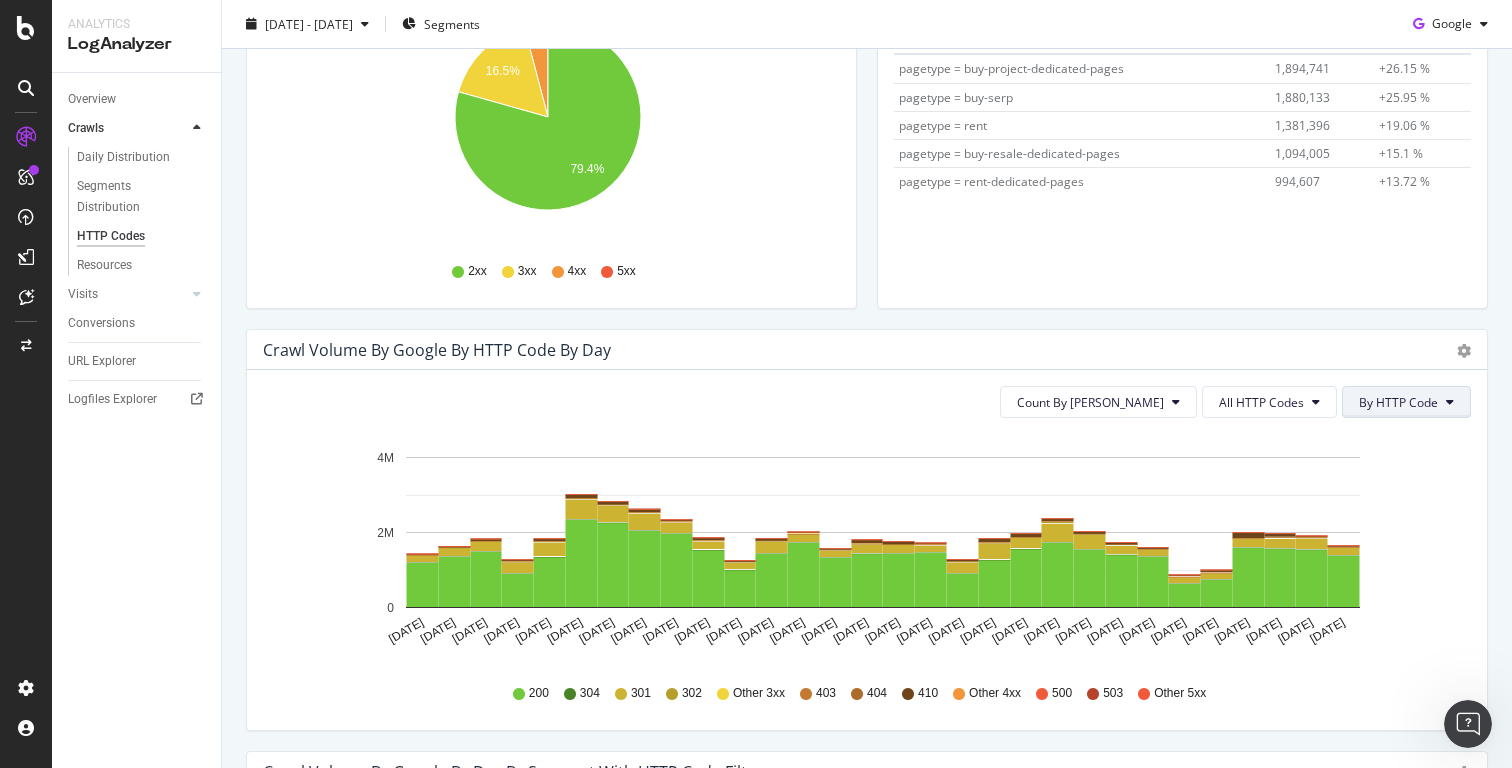 click on "By HTTP Code" at bounding box center [1398, 402] 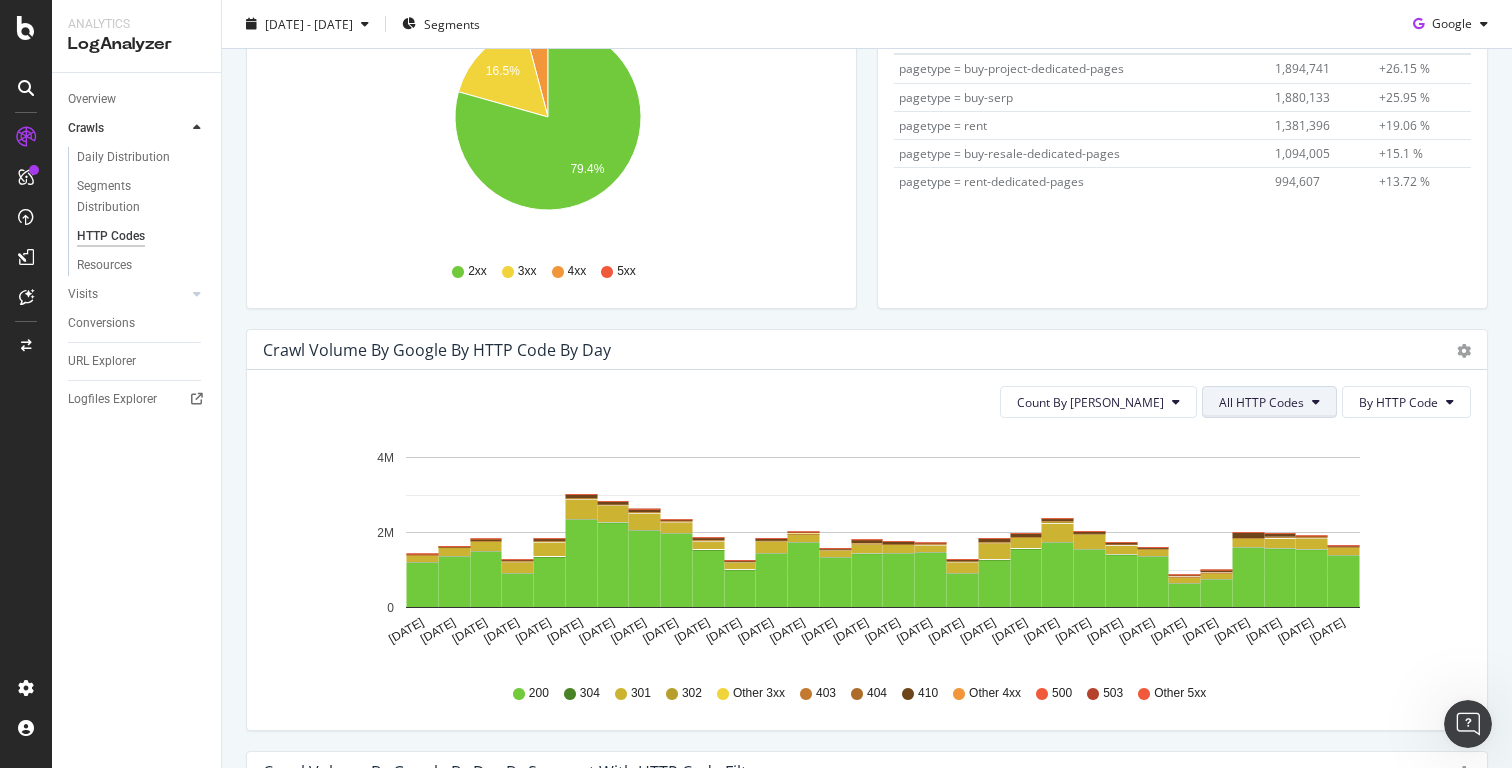 click on "All HTTP Codes" at bounding box center (1261, 402) 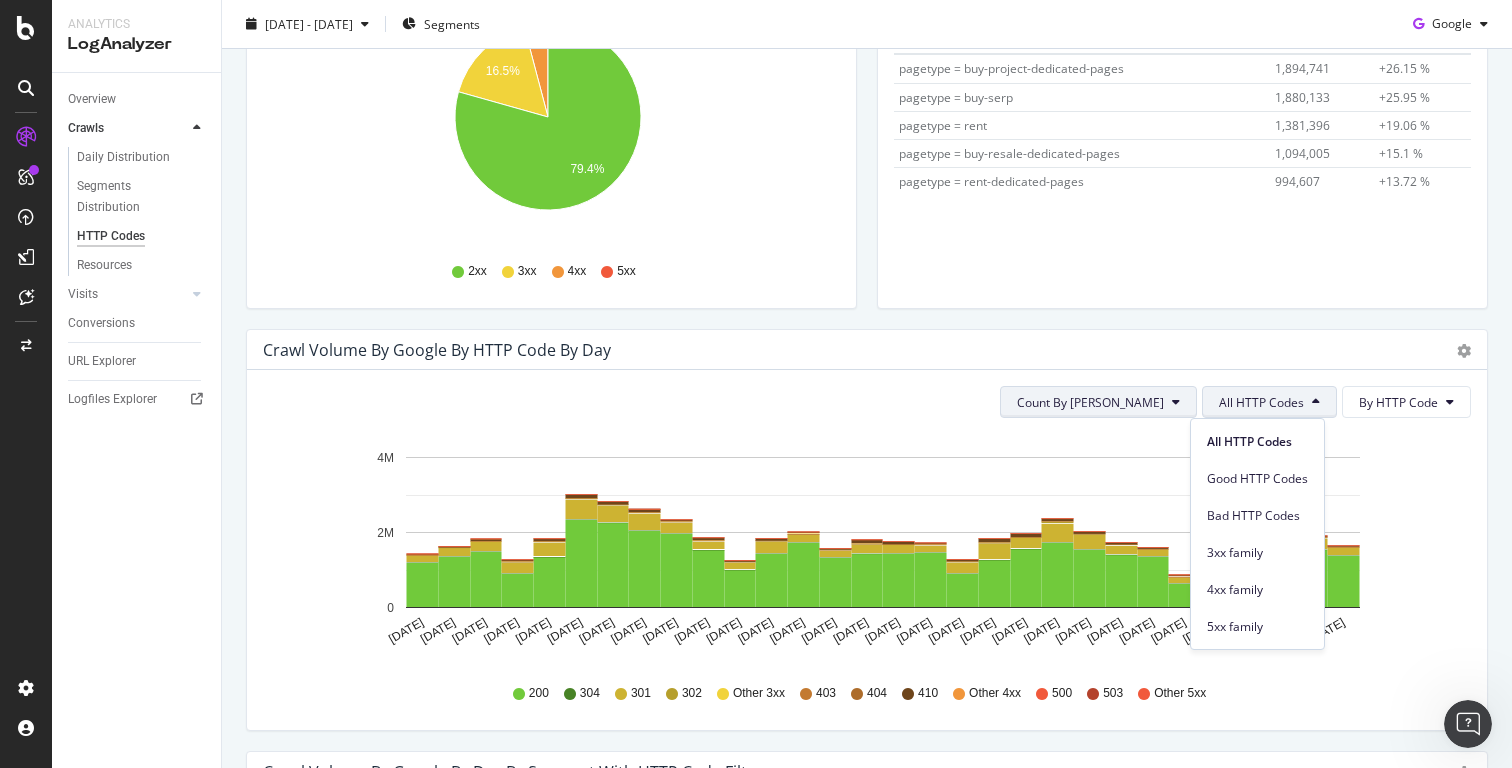 click on "Count By [PERSON_NAME]" at bounding box center (1090, 402) 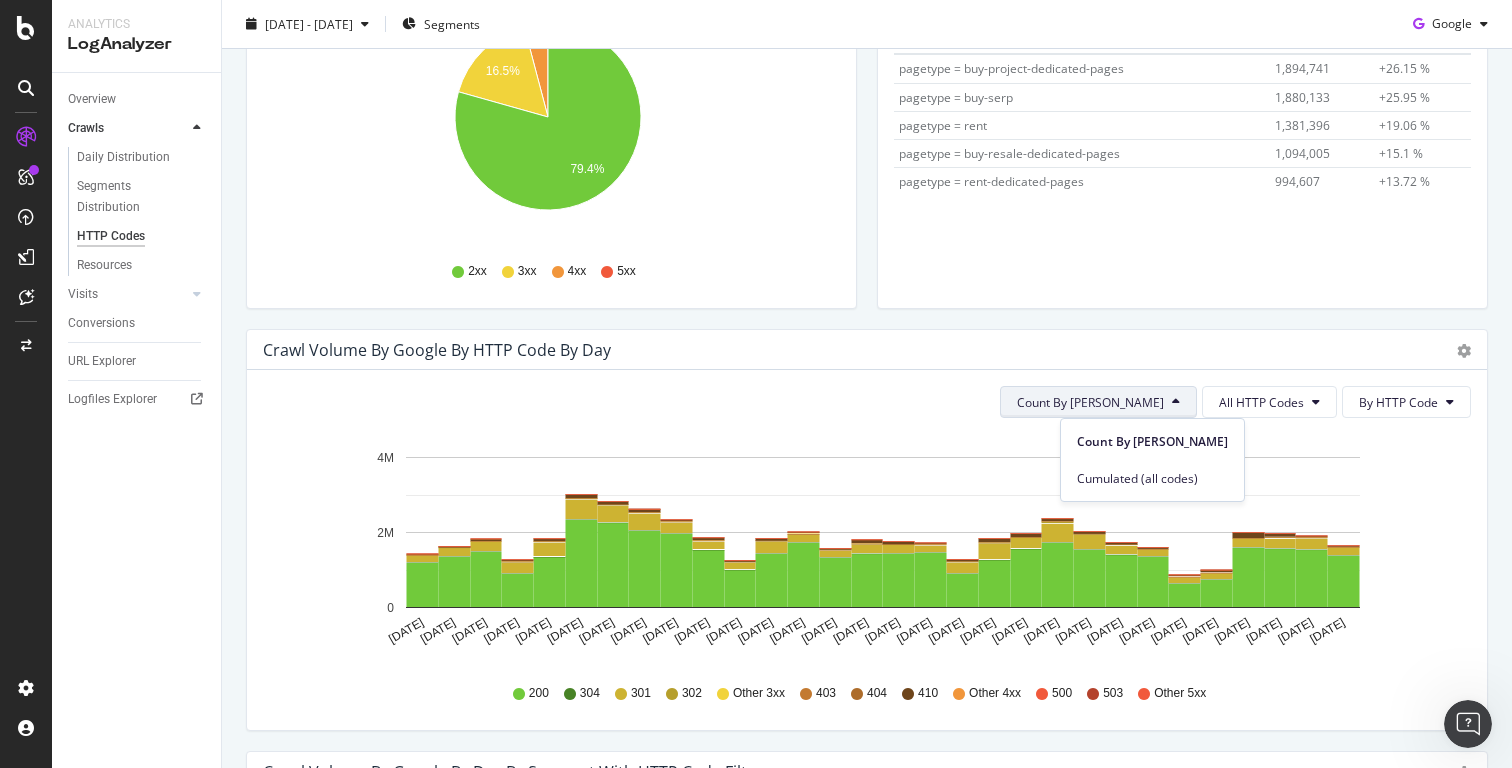 click on "Count By Day All HTTP Codes By HTTP Code" at bounding box center [867, 402] 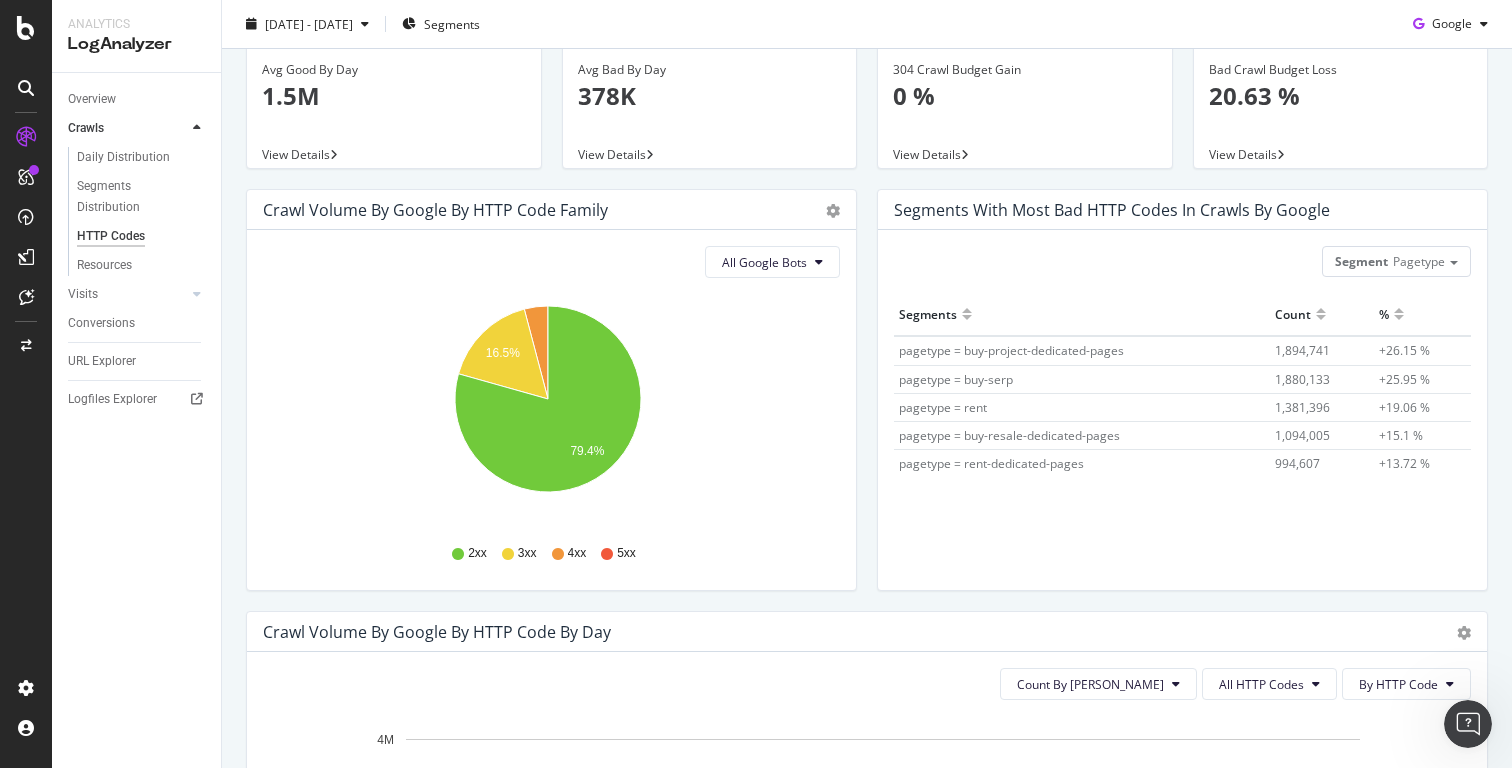 scroll, scrollTop: 0, scrollLeft: 0, axis: both 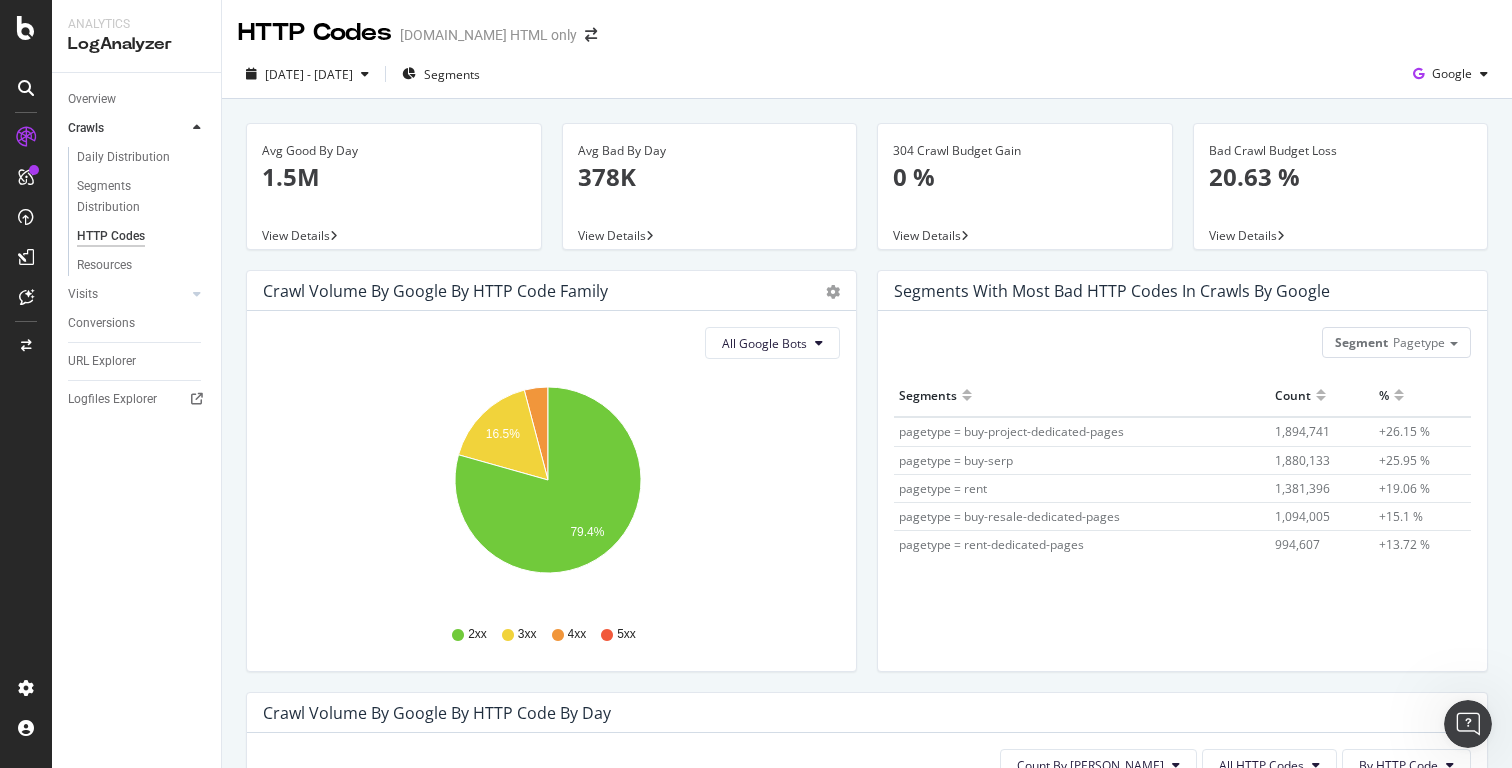 click at bounding box center (26, 137) 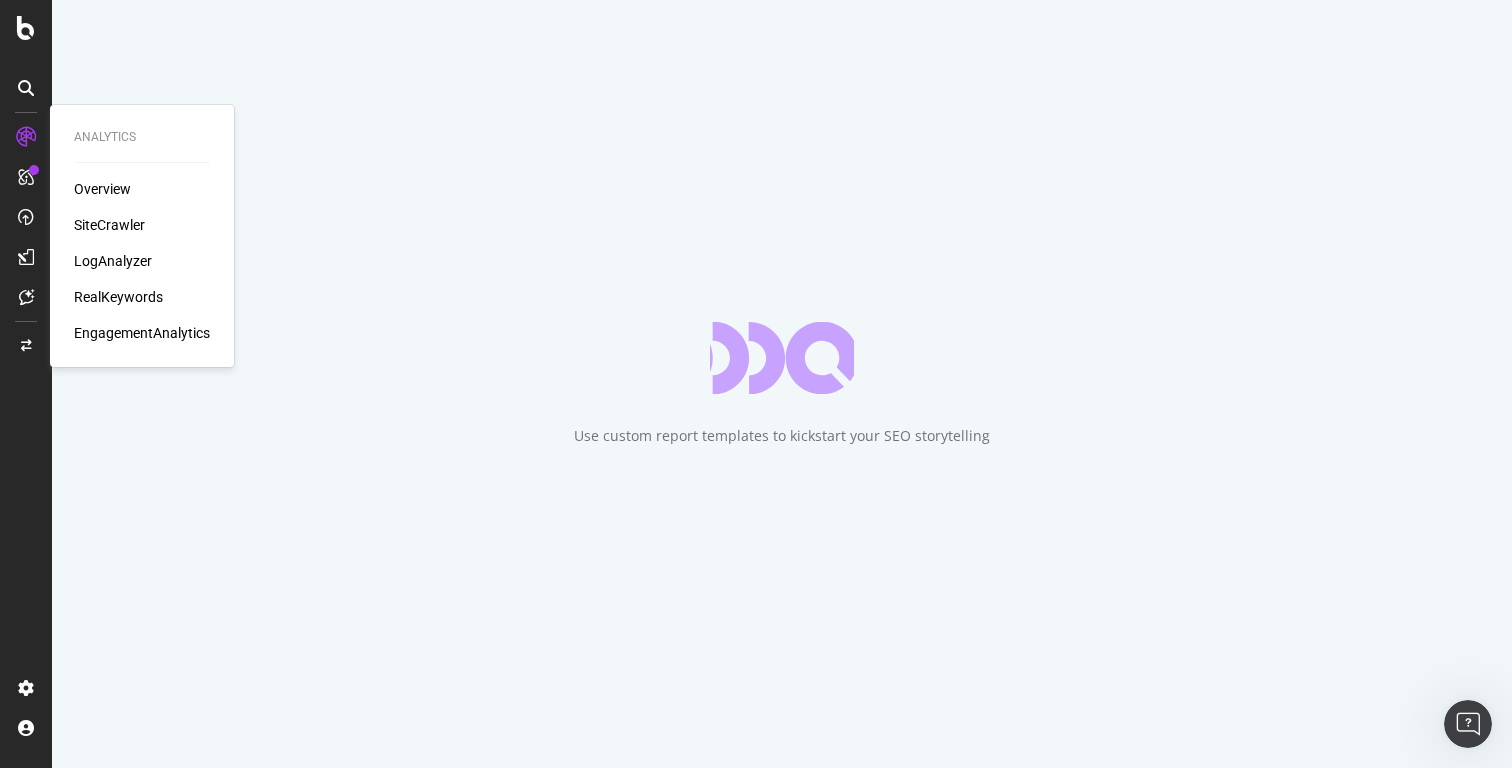 click on "SiteCrawler" at bounding box center [109, 225] 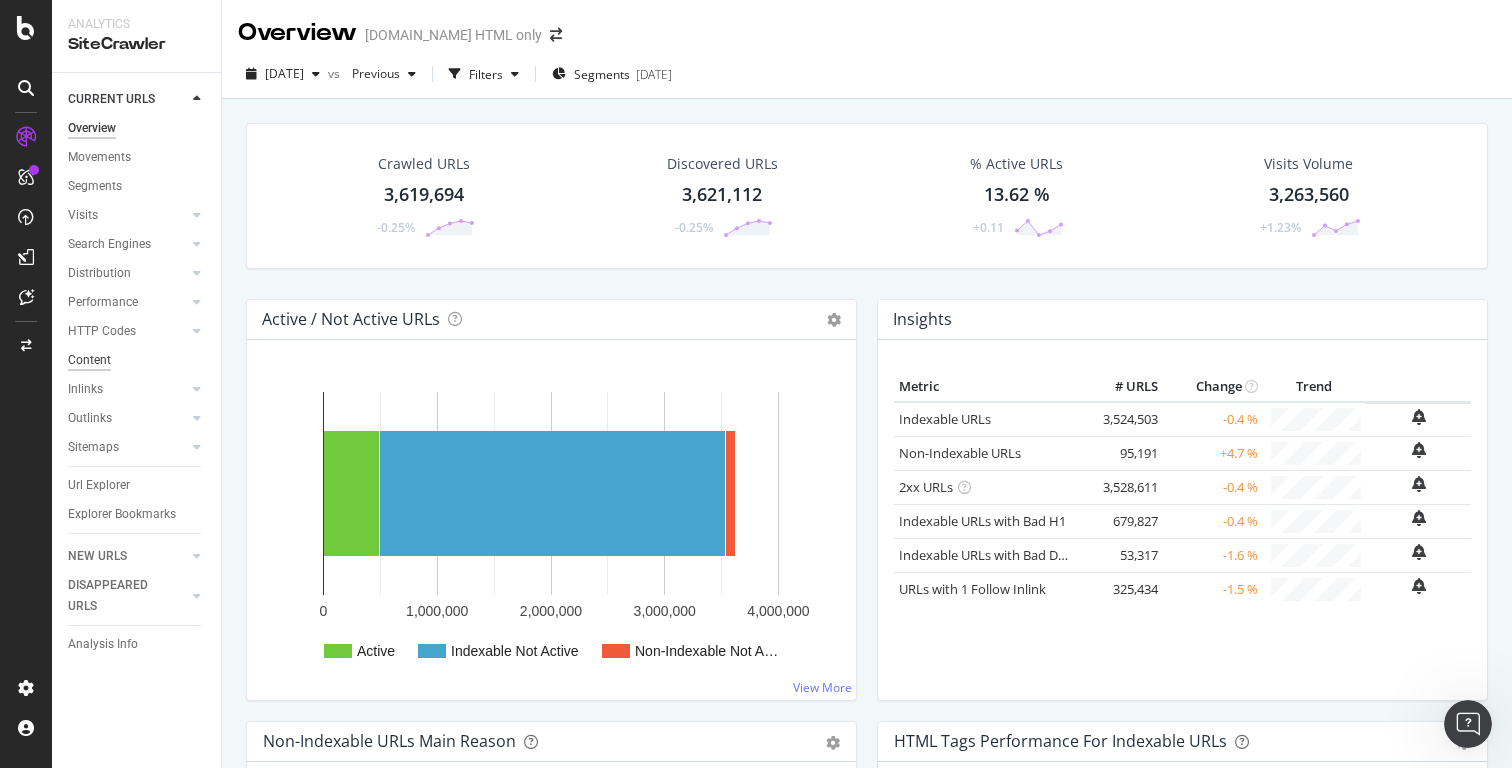 click on "Content" at bounding box center (89, 360) 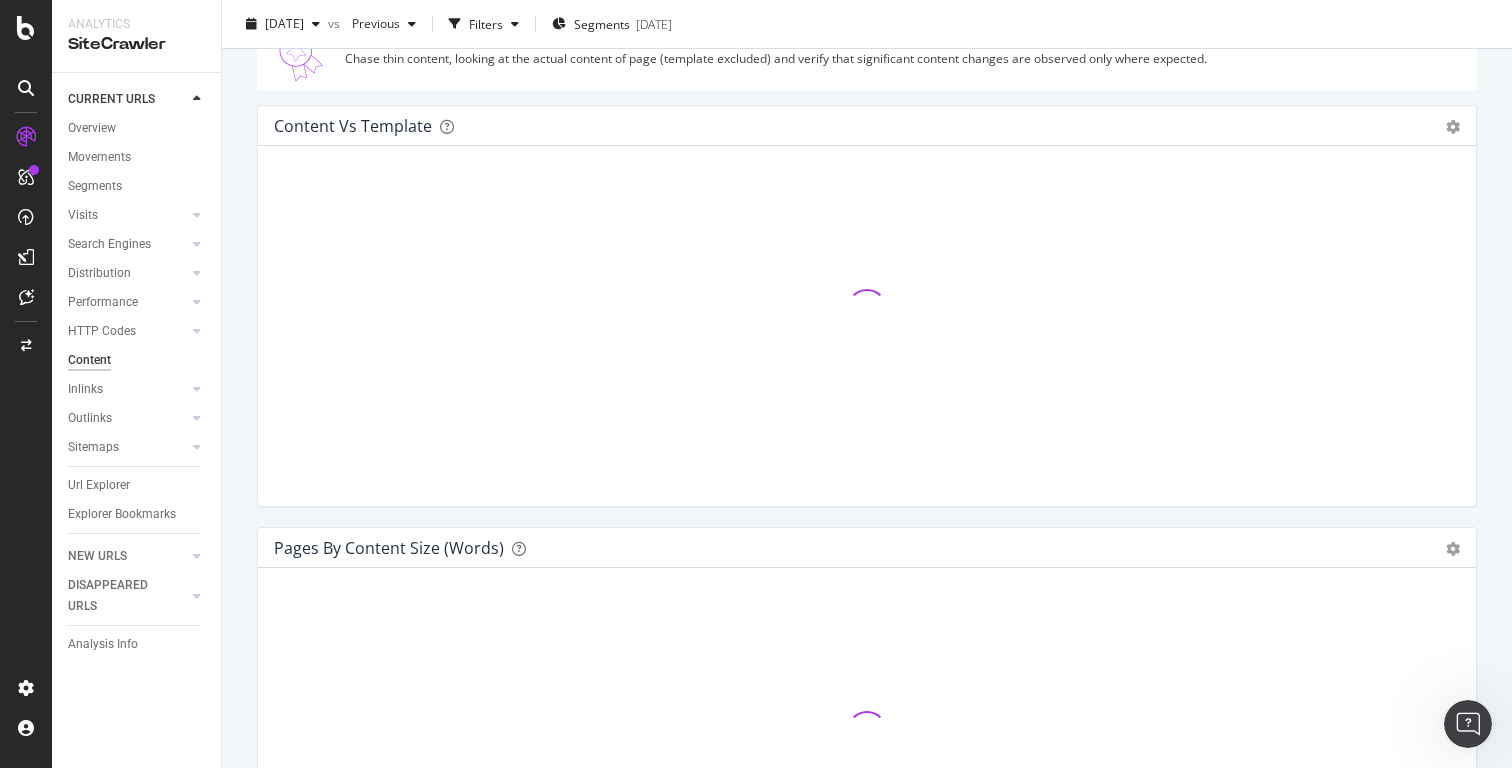 scroll, scrollTop: 36, scrollLeft: 0, axis: vertical 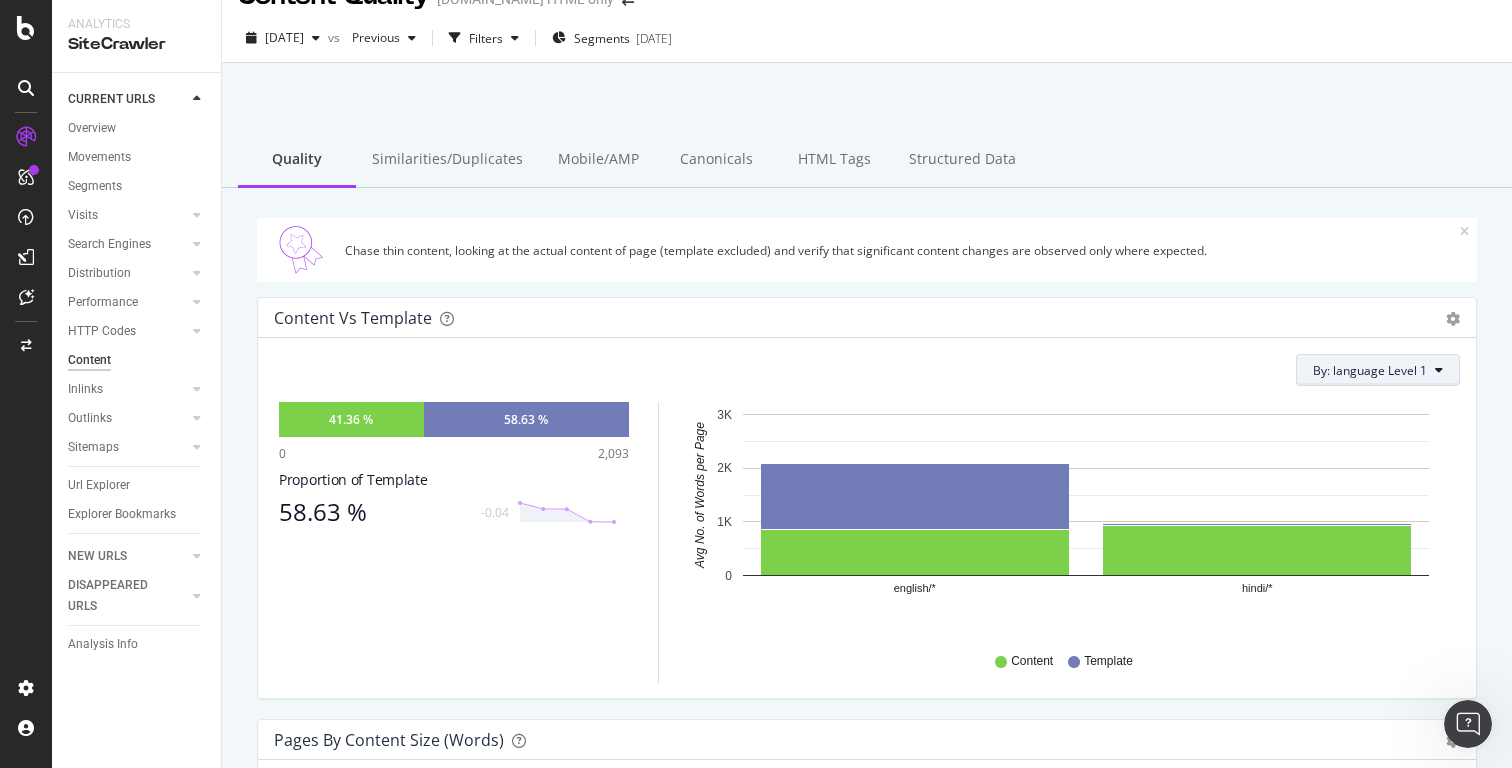 click on "By: language Level 1" at bounding box center [1378, 370] 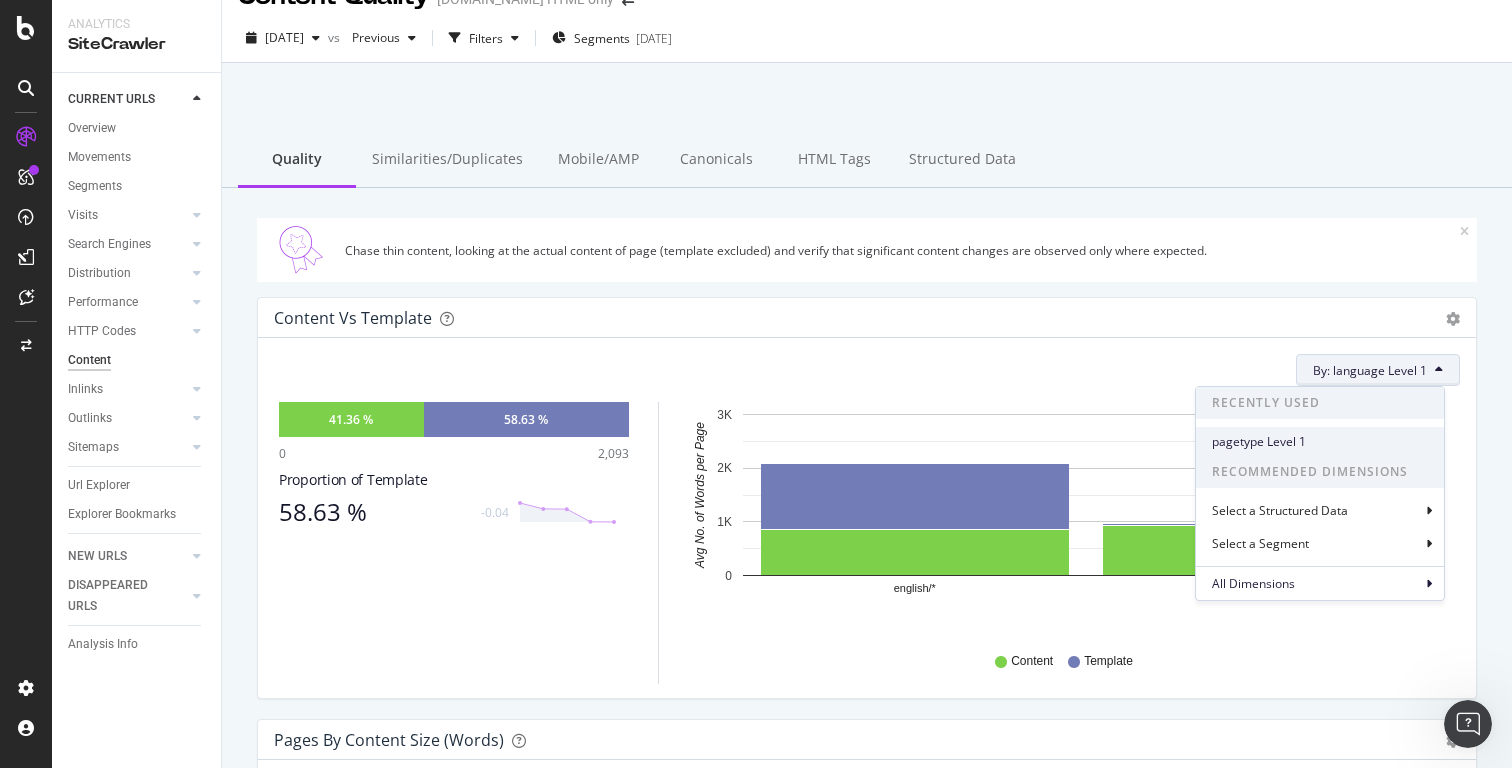click on "pagetype Level 1" at bounding box center (1320, 442) 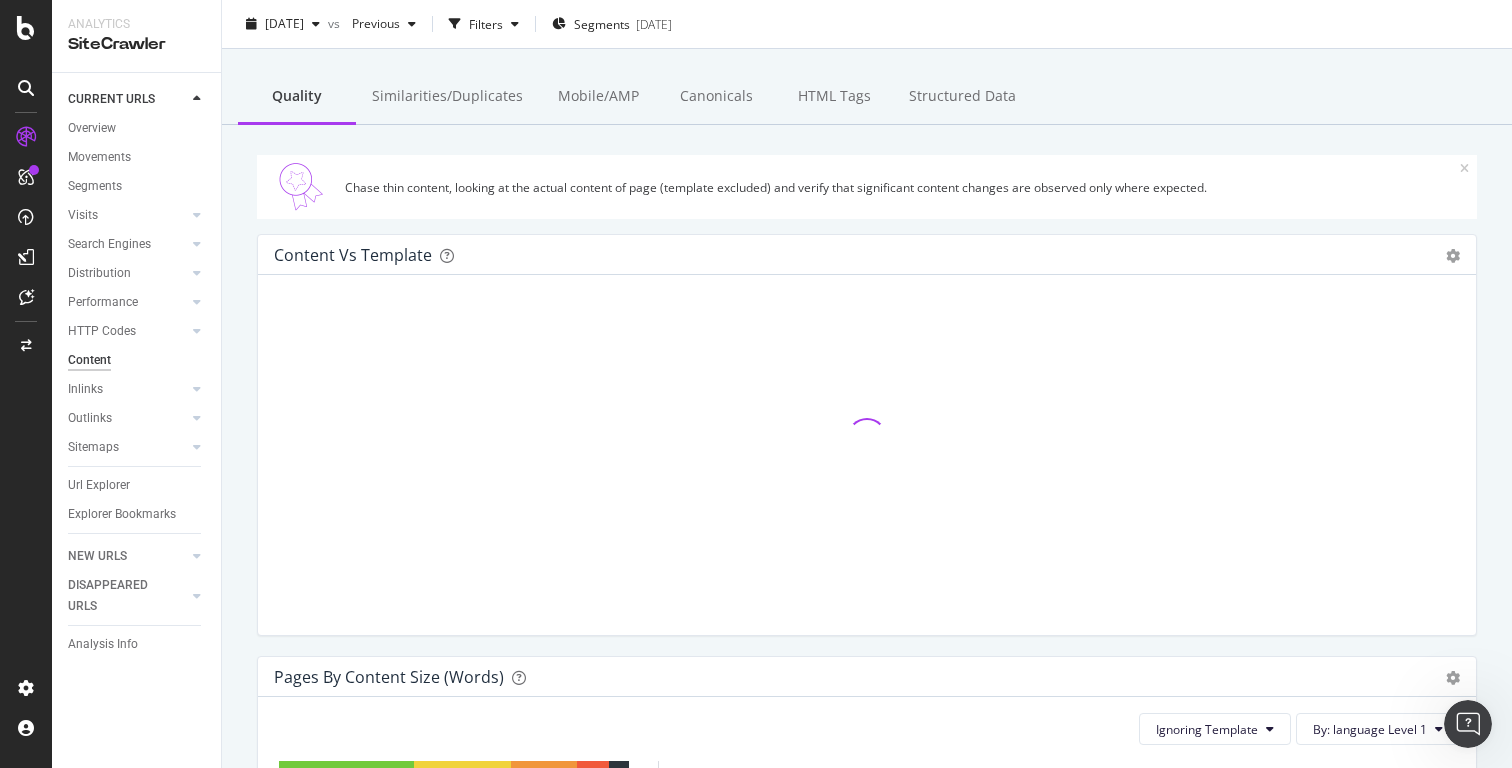 scroll, scrollTop: 354, scrollLeft: 0, axis: vertical 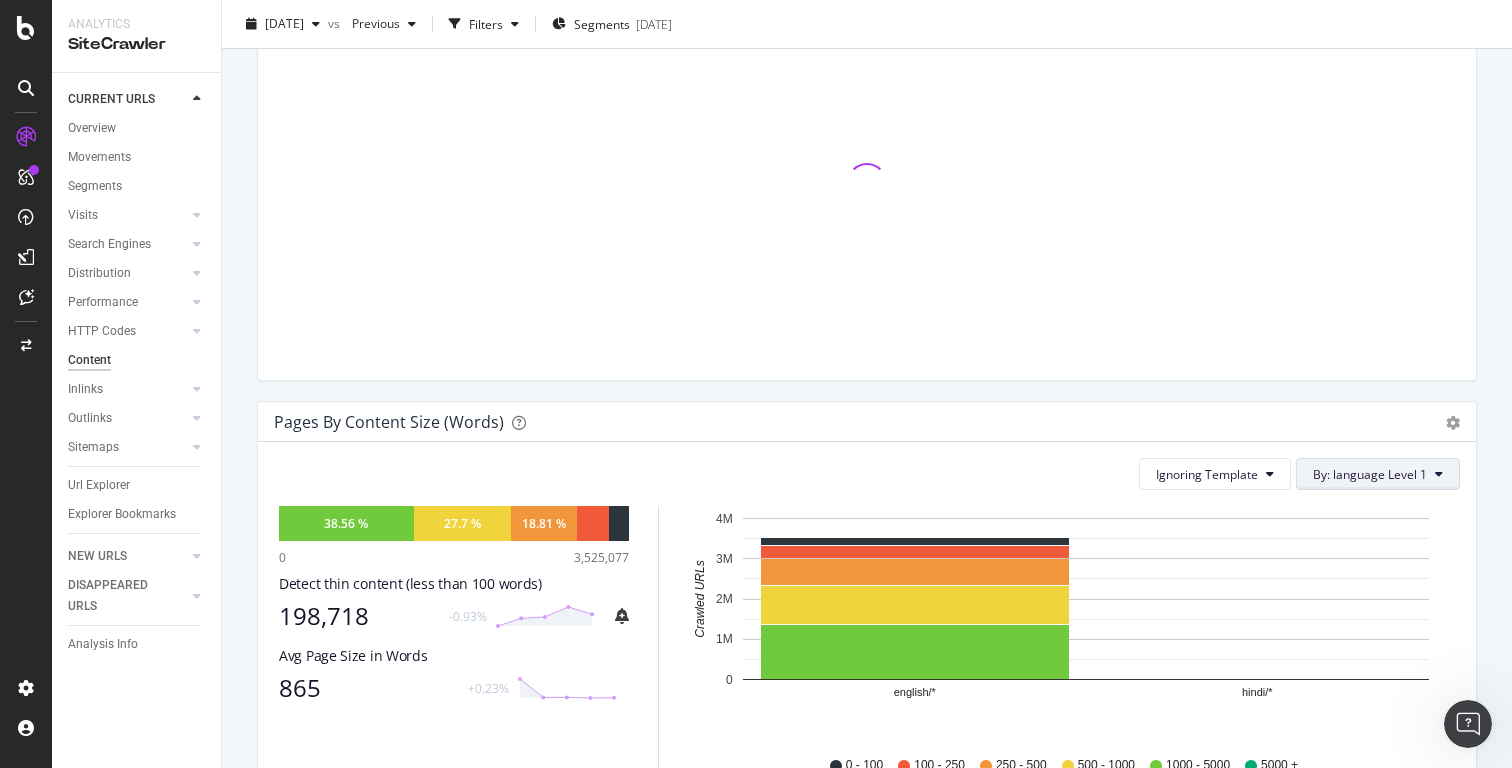 click on "By: language Level 1" at bounding box center [1370, 474] 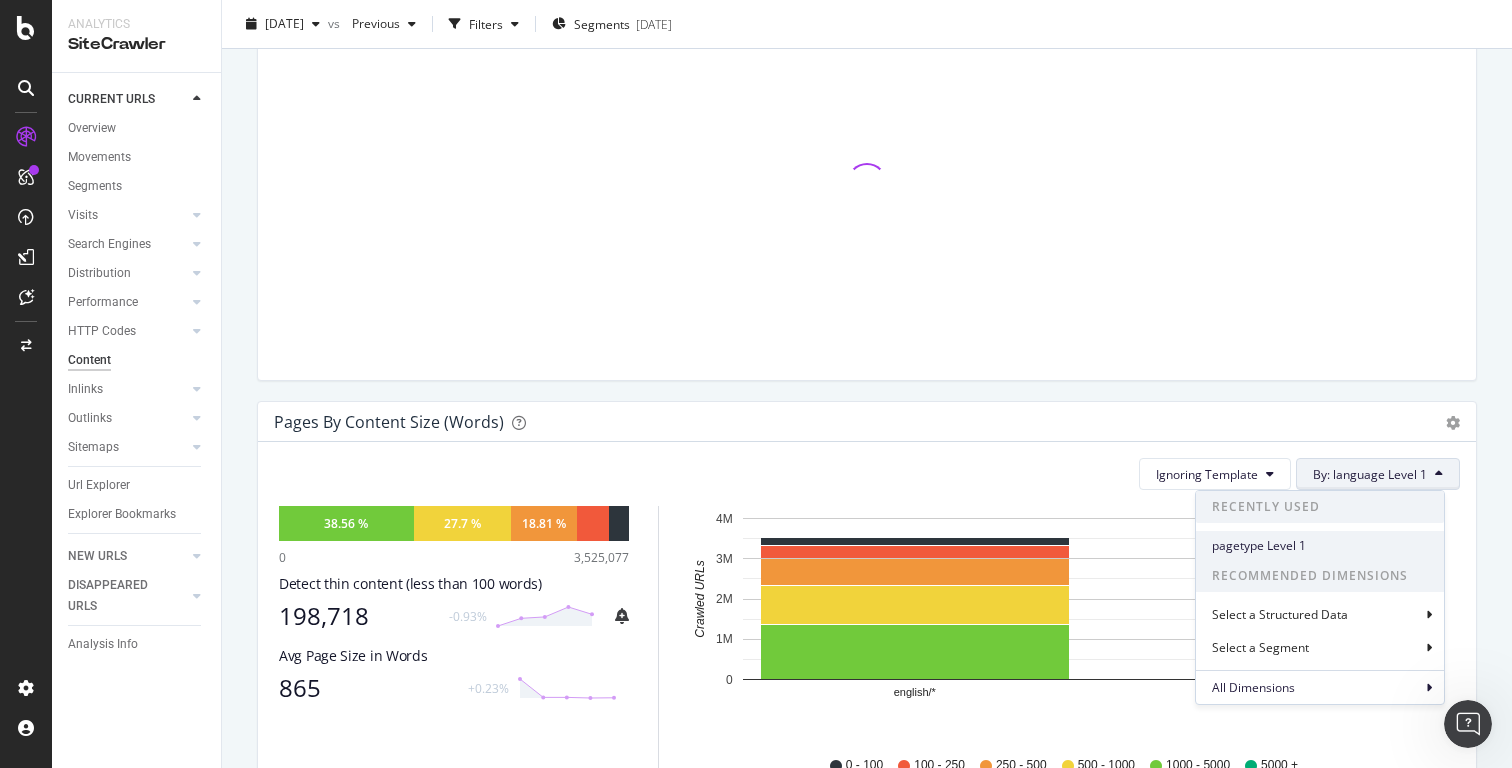 click on "pagetype Level 1" at bounding box center [1320, 546] 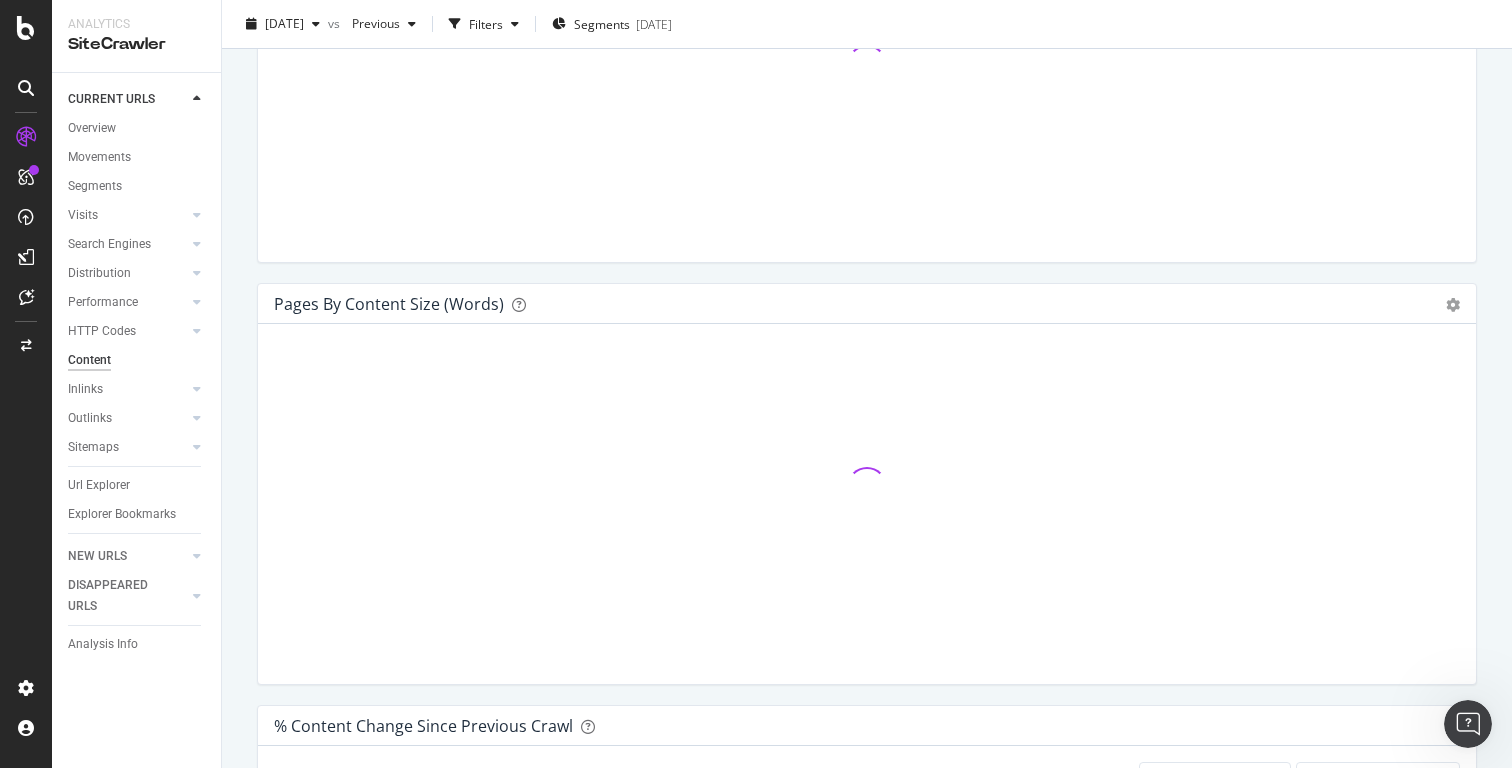 scroll, scrollTop: 693, scrollLeft: 0, axis: vertical 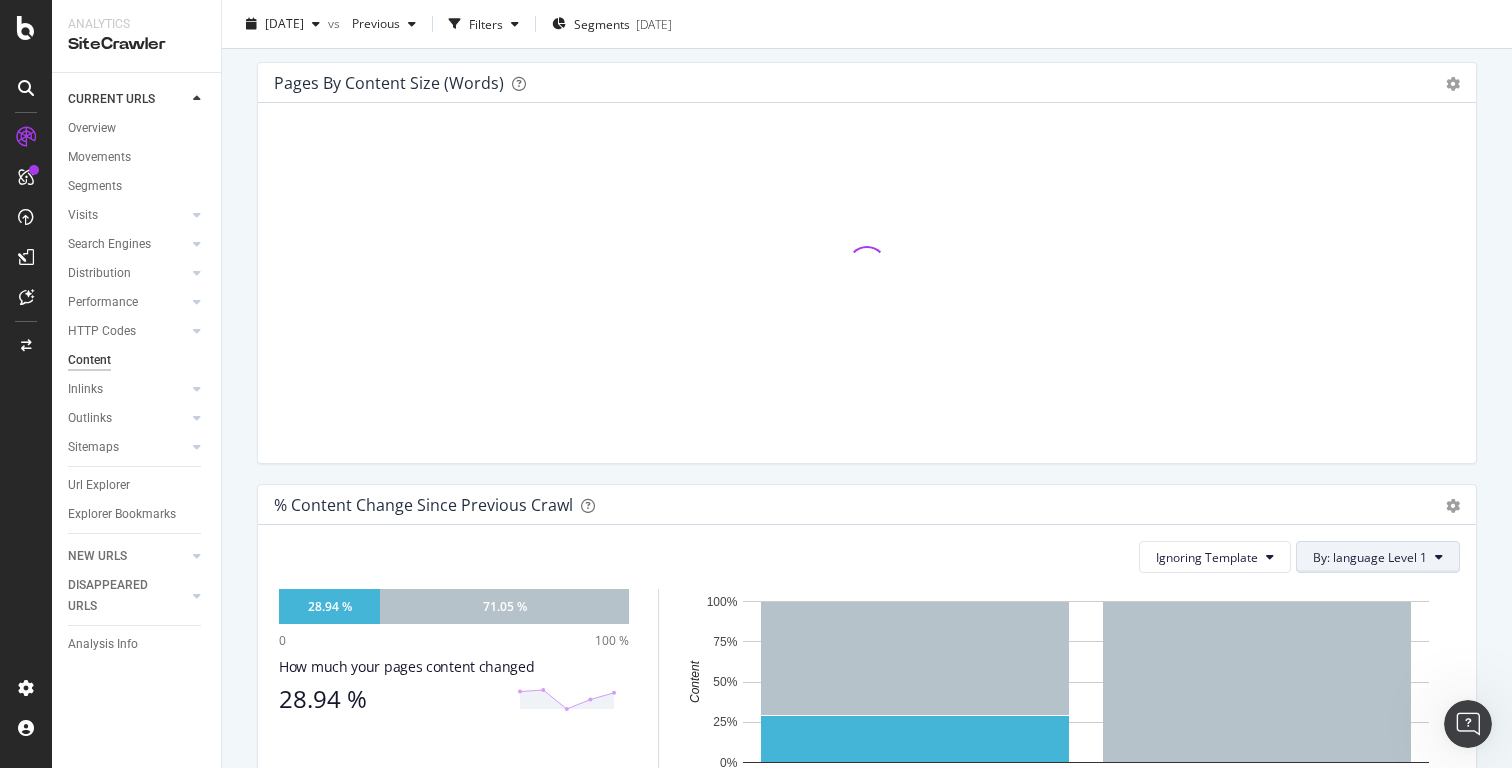 click on "By: language Level 1" at bounding box center (1370, 557) 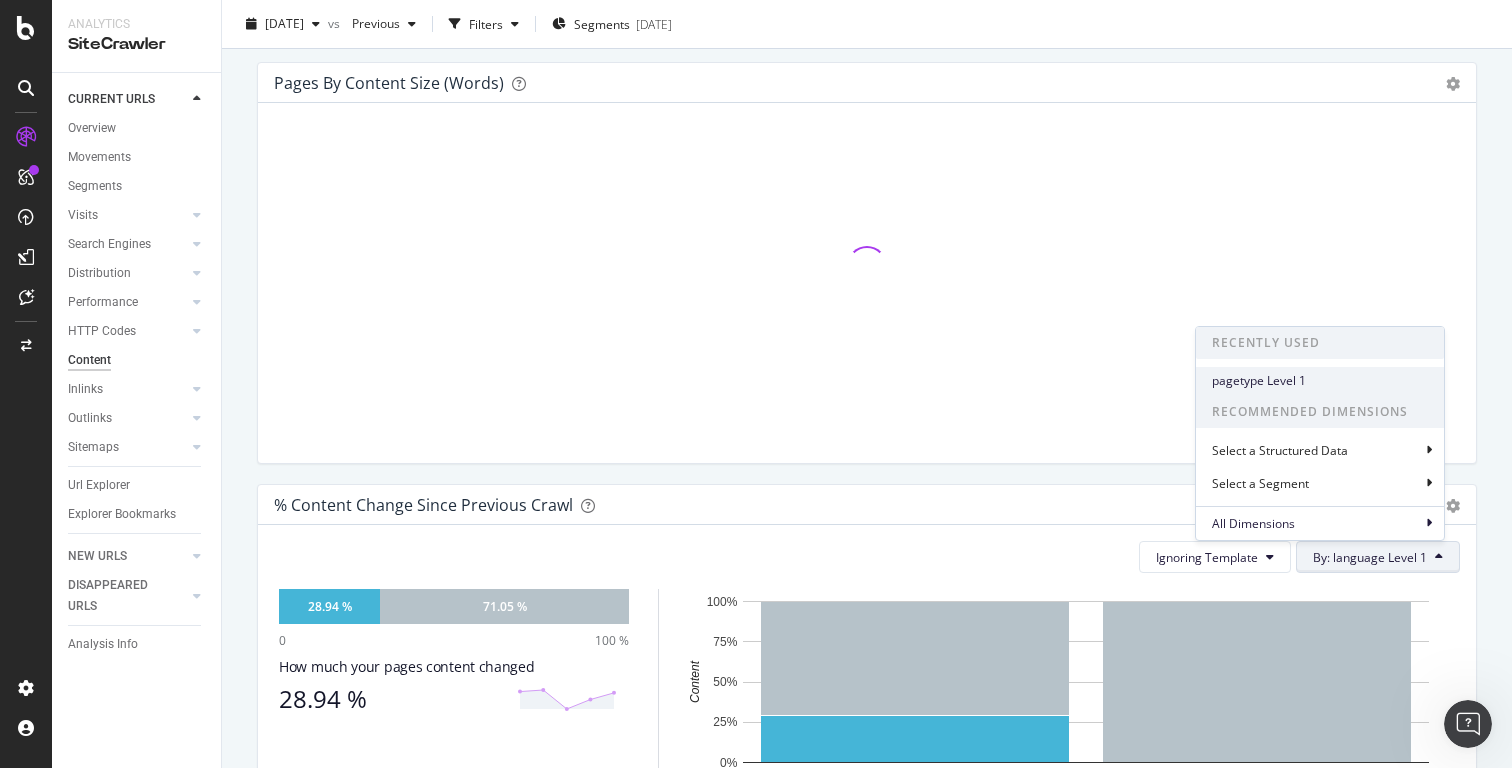 click on "pagetype Level 1" at bounding box center [1320, 381] 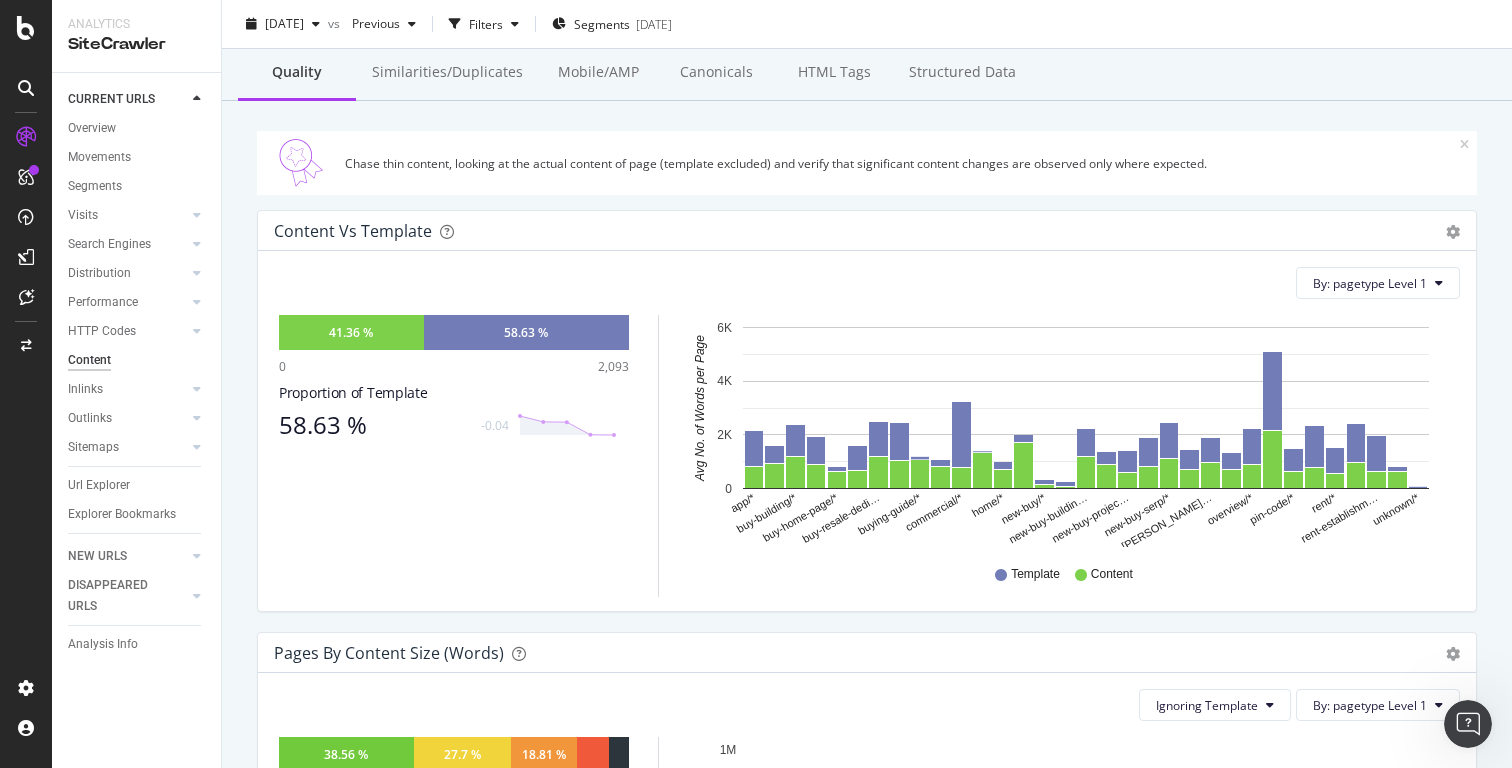 scroll, scrollTop: 0, scrollLeft: 0, axis: both 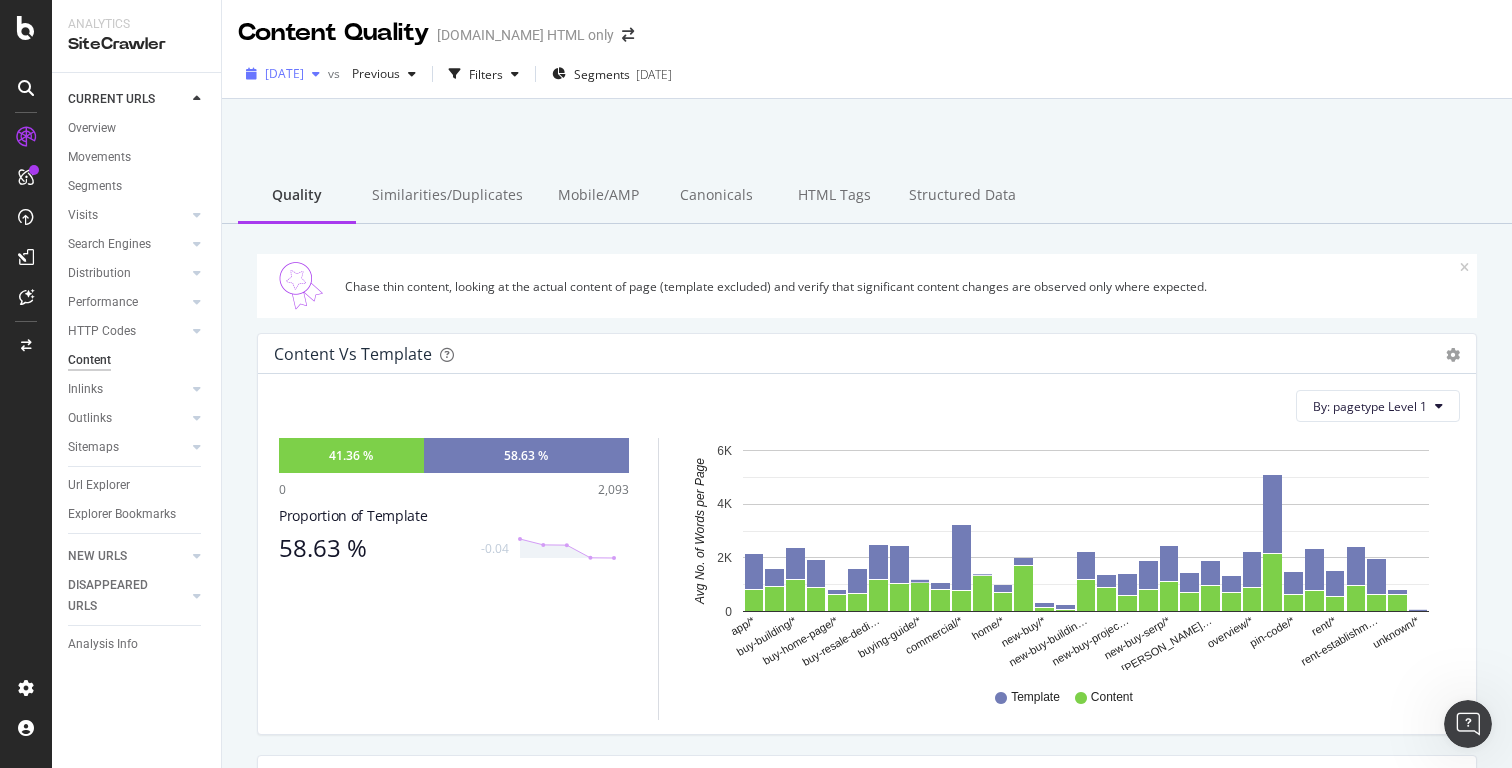 click on "[DATE]" at bounding box center (284, 73) 